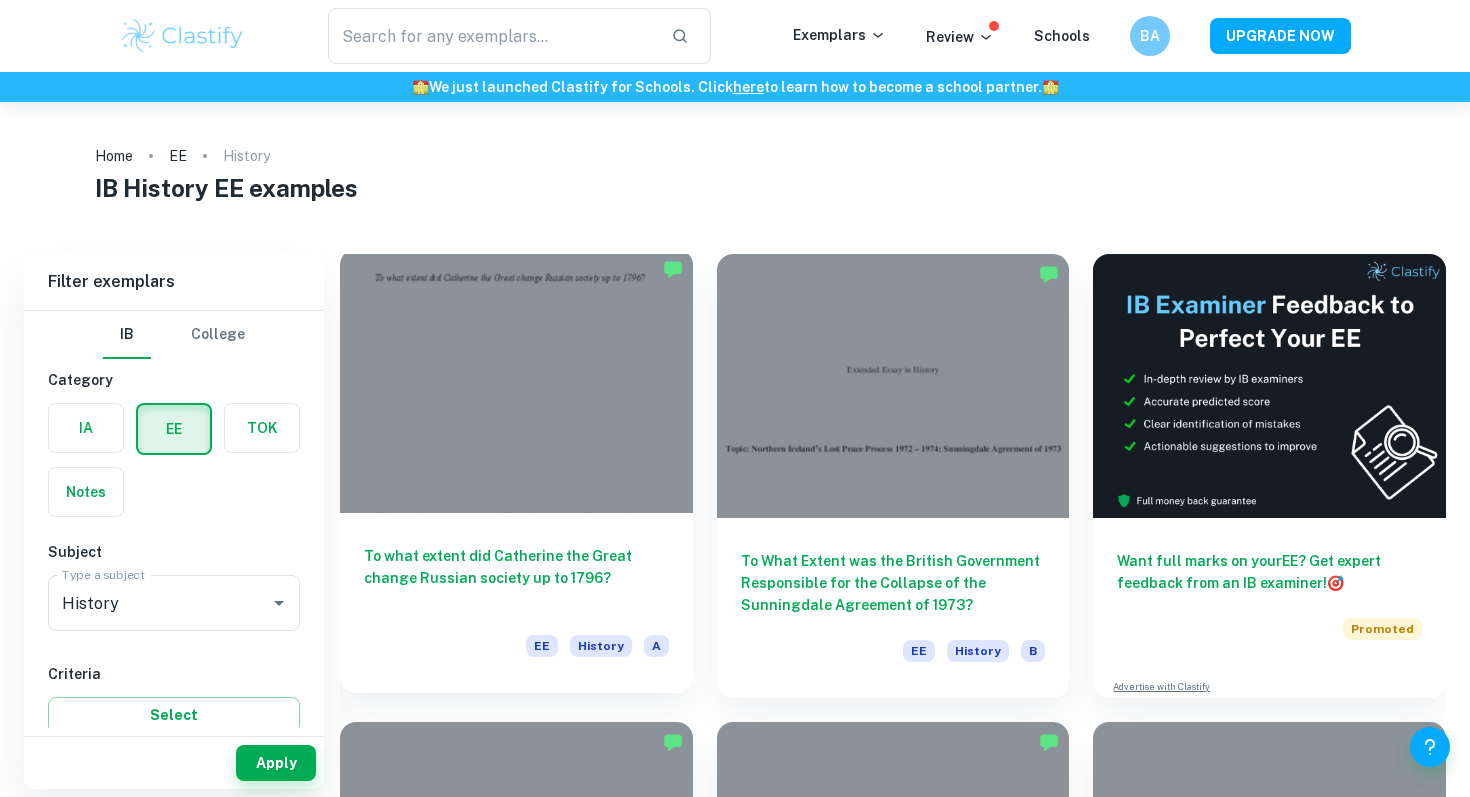 scroll, scrollTop: 141, scrollLeft: 0, axis: vertical 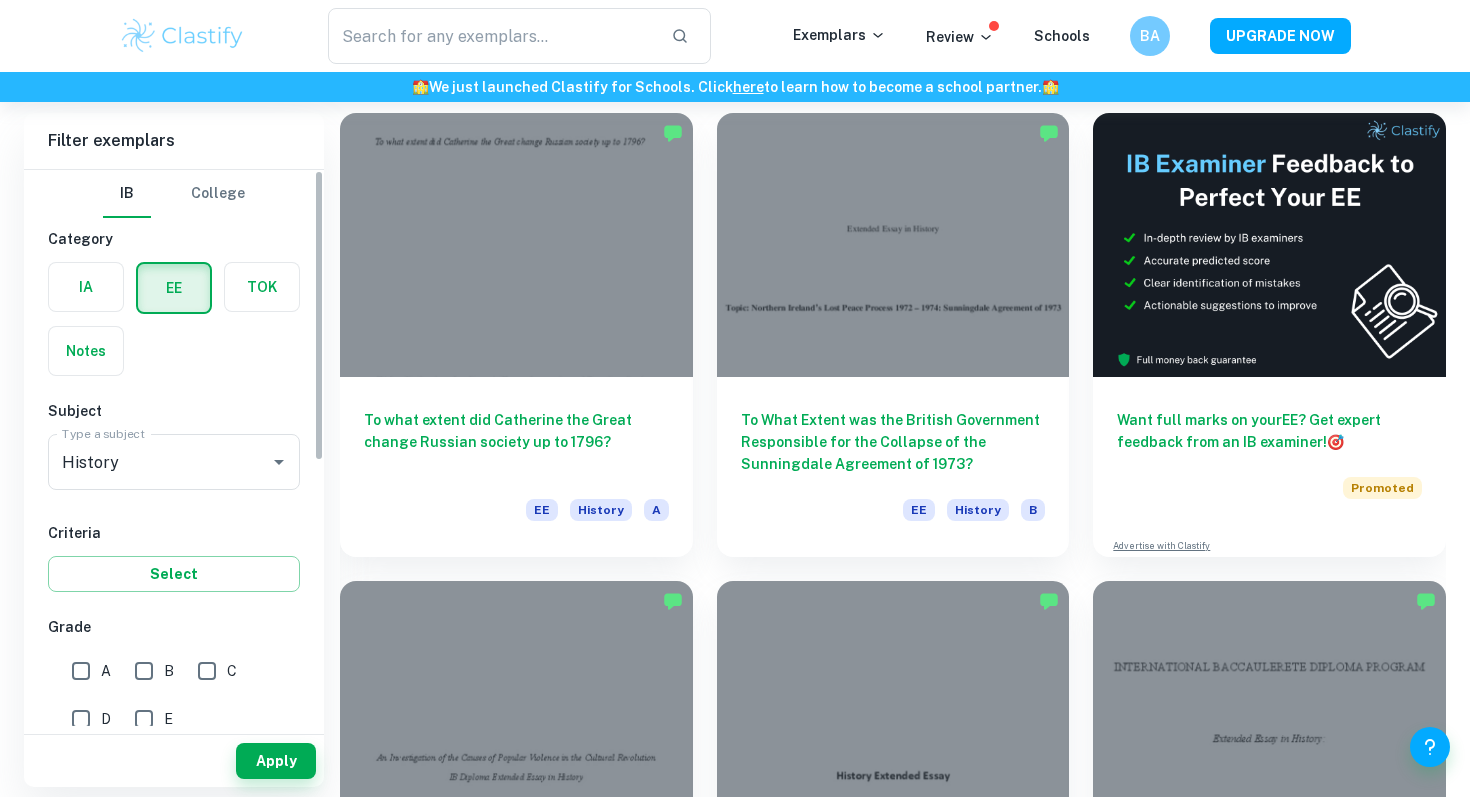 click at bounding box center (86, 287) 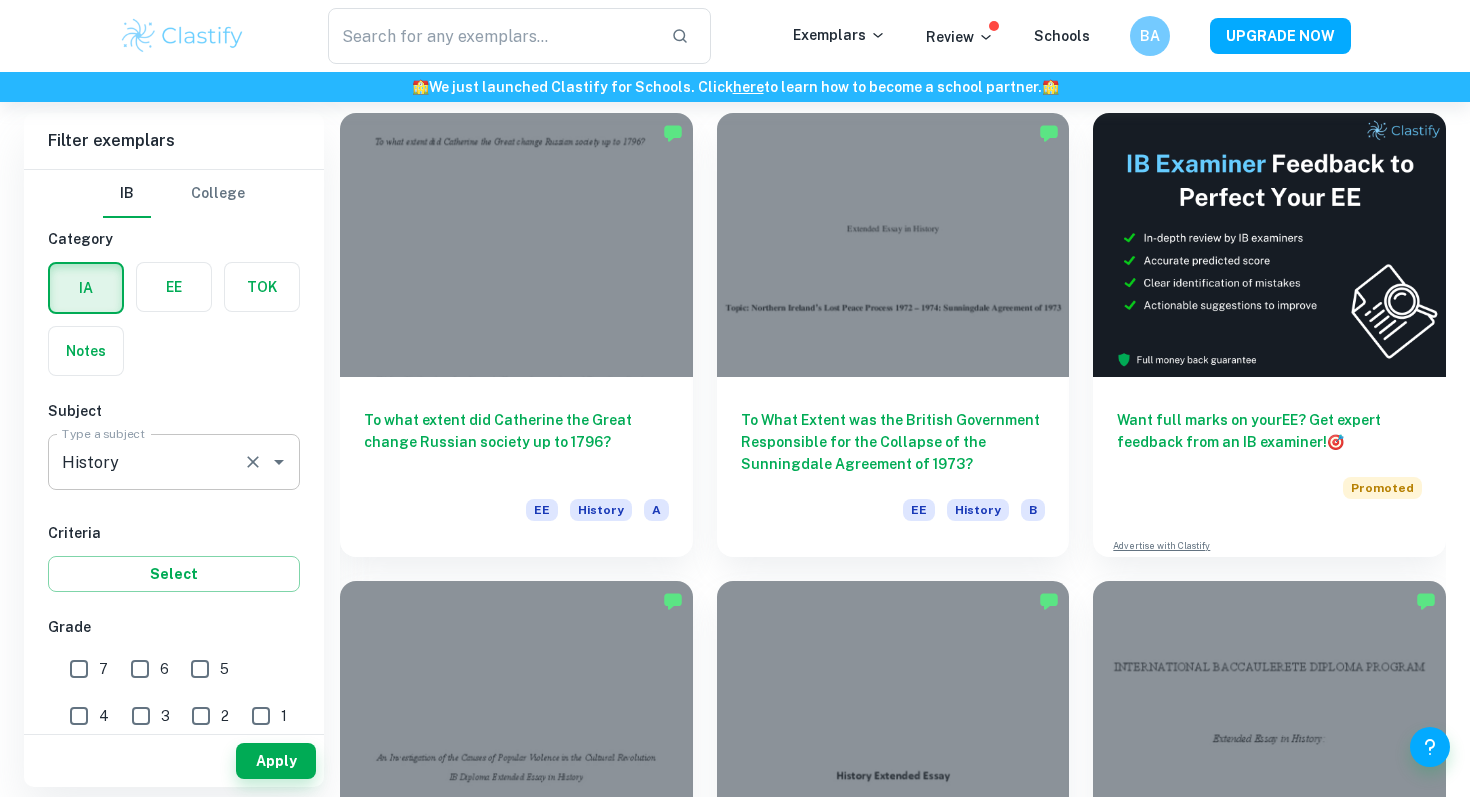 click on "History Type a subject" at bounding box center [174, 462] 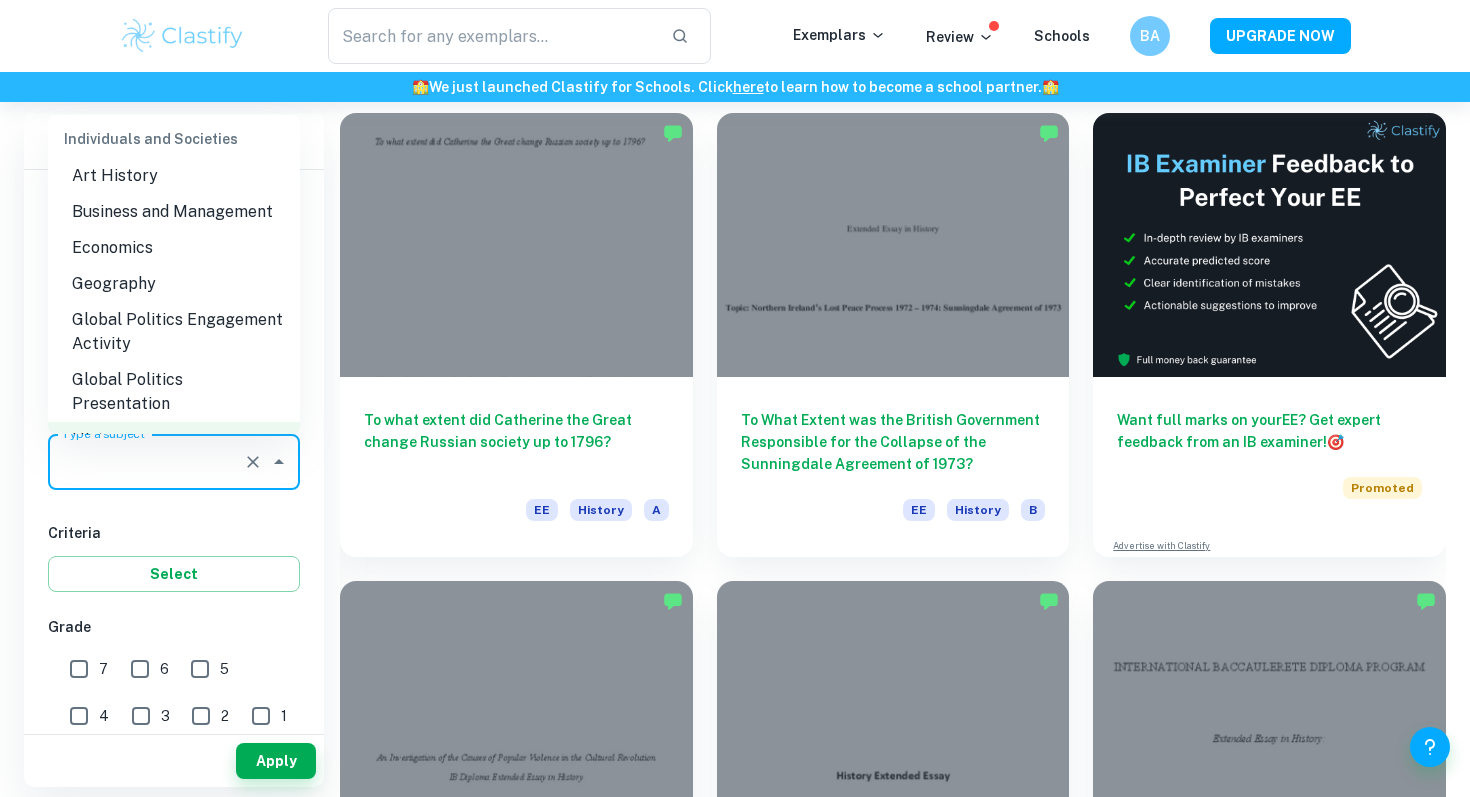 scroll, scrollTop: 0, scrollLeft: 0, axis: both 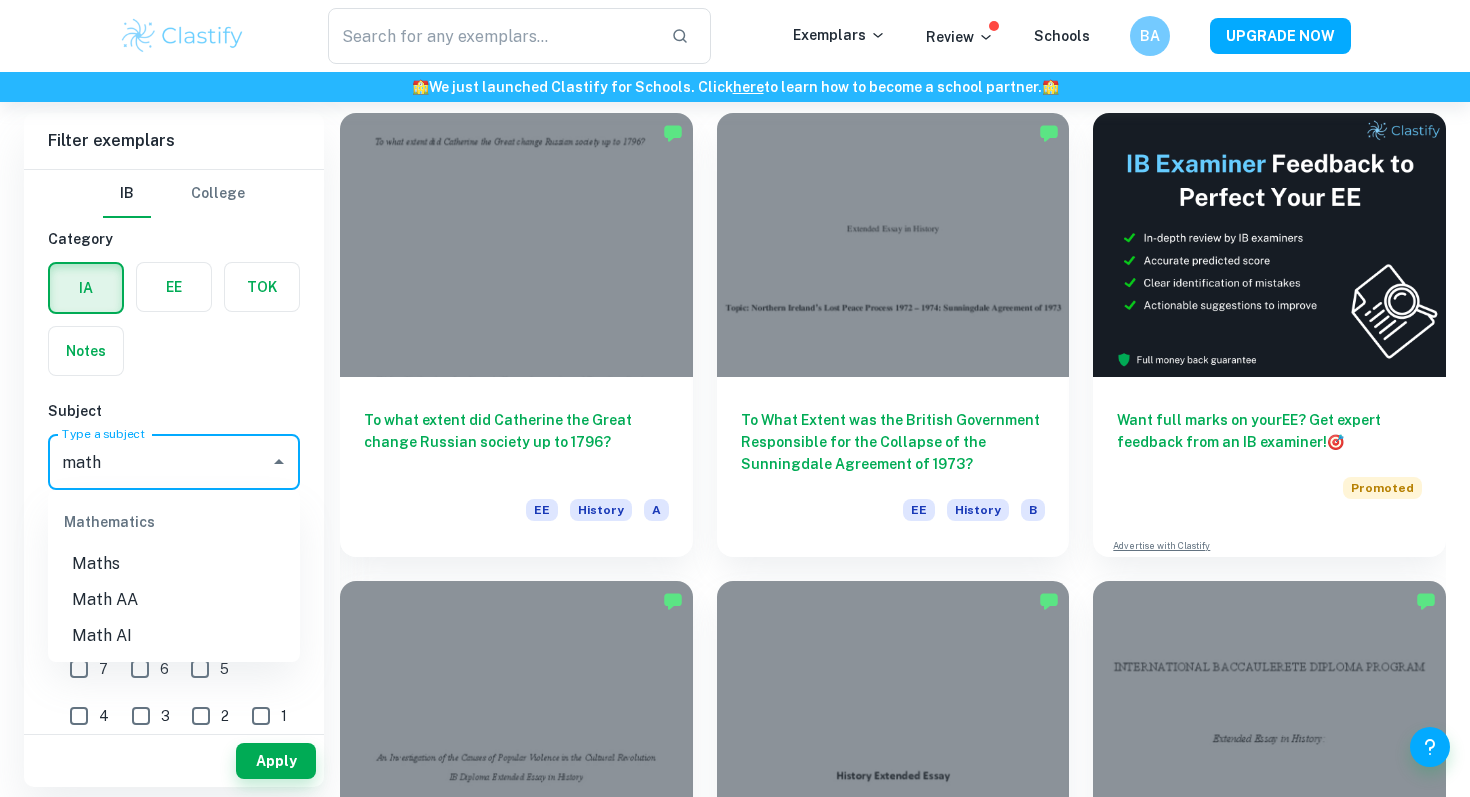 click on "Math AA" at bounding box center [174, 600] 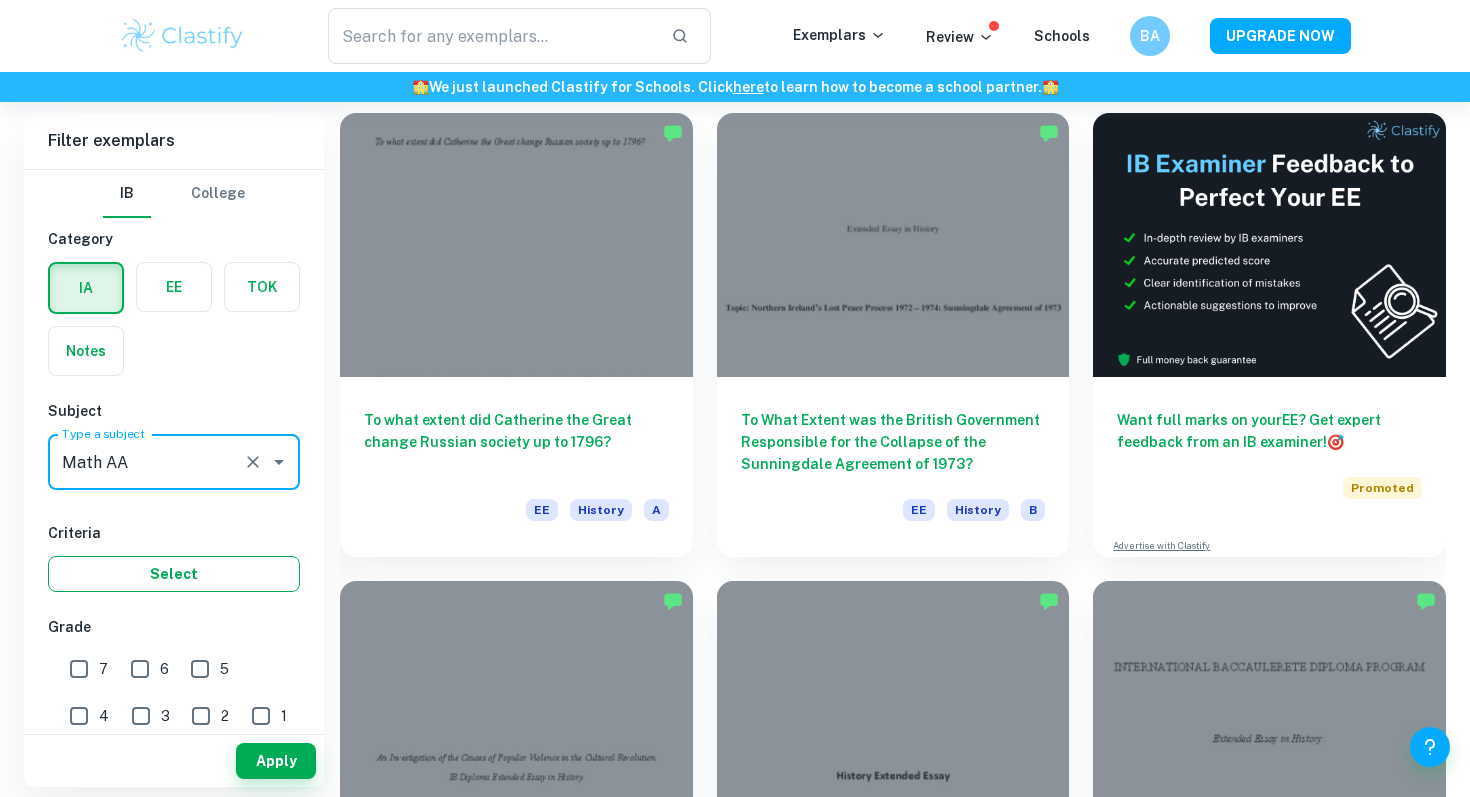 type on "Math AA" 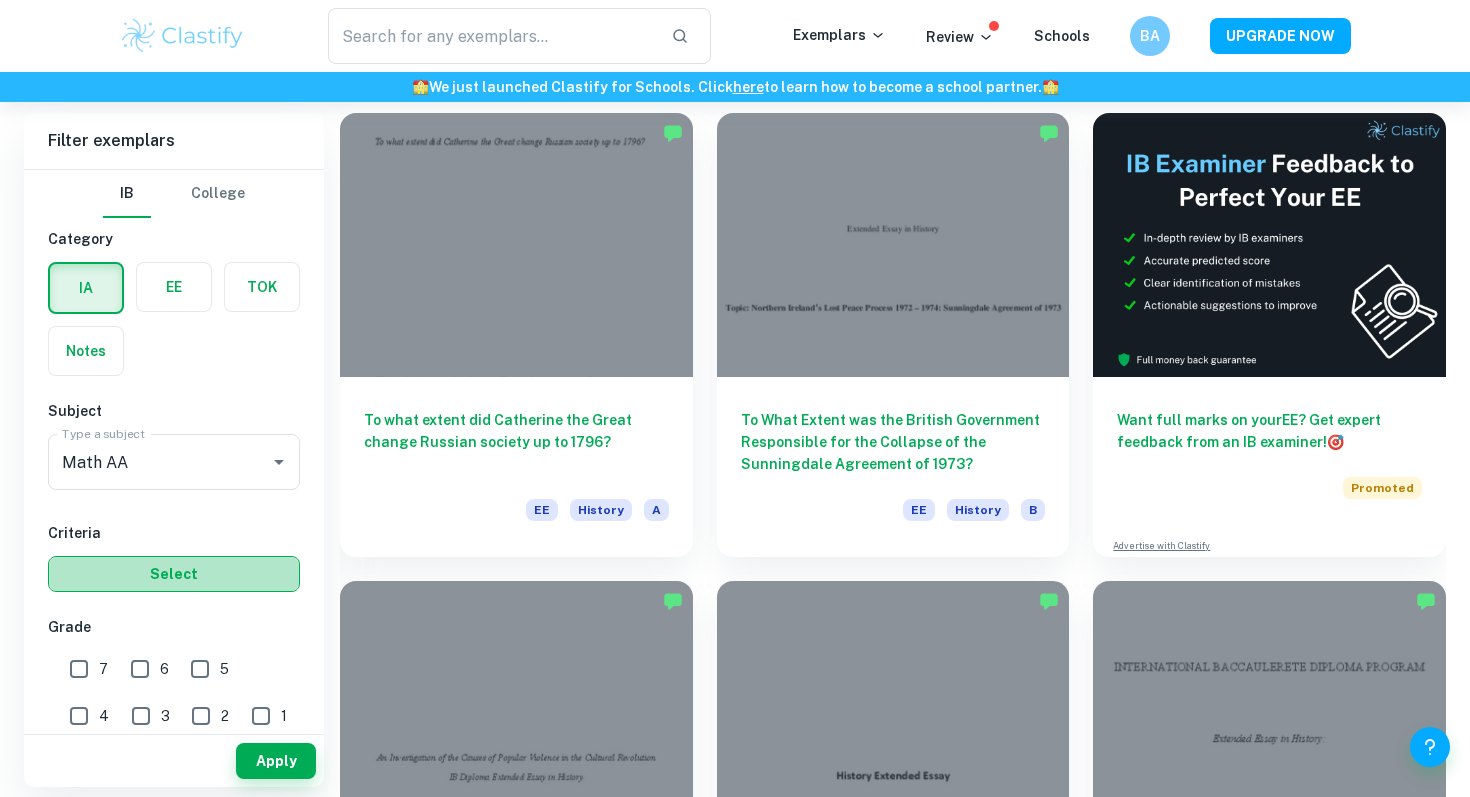 click on "Select" at bounding box center [174, 574] 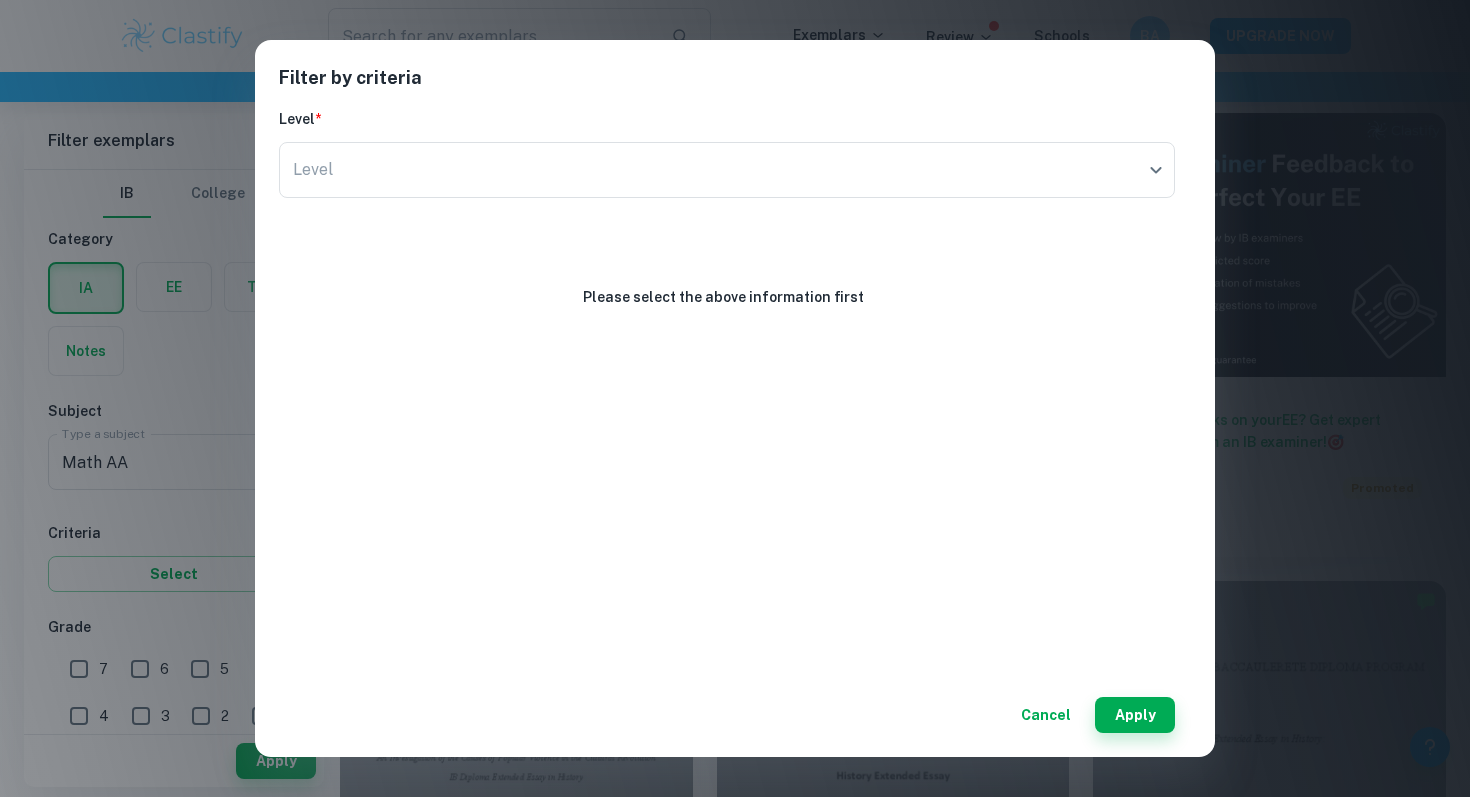 click on "Filter by criteria Level  * Level ​ Level Please select the above information first Cancel Apply" at bounding box center (735, 398) 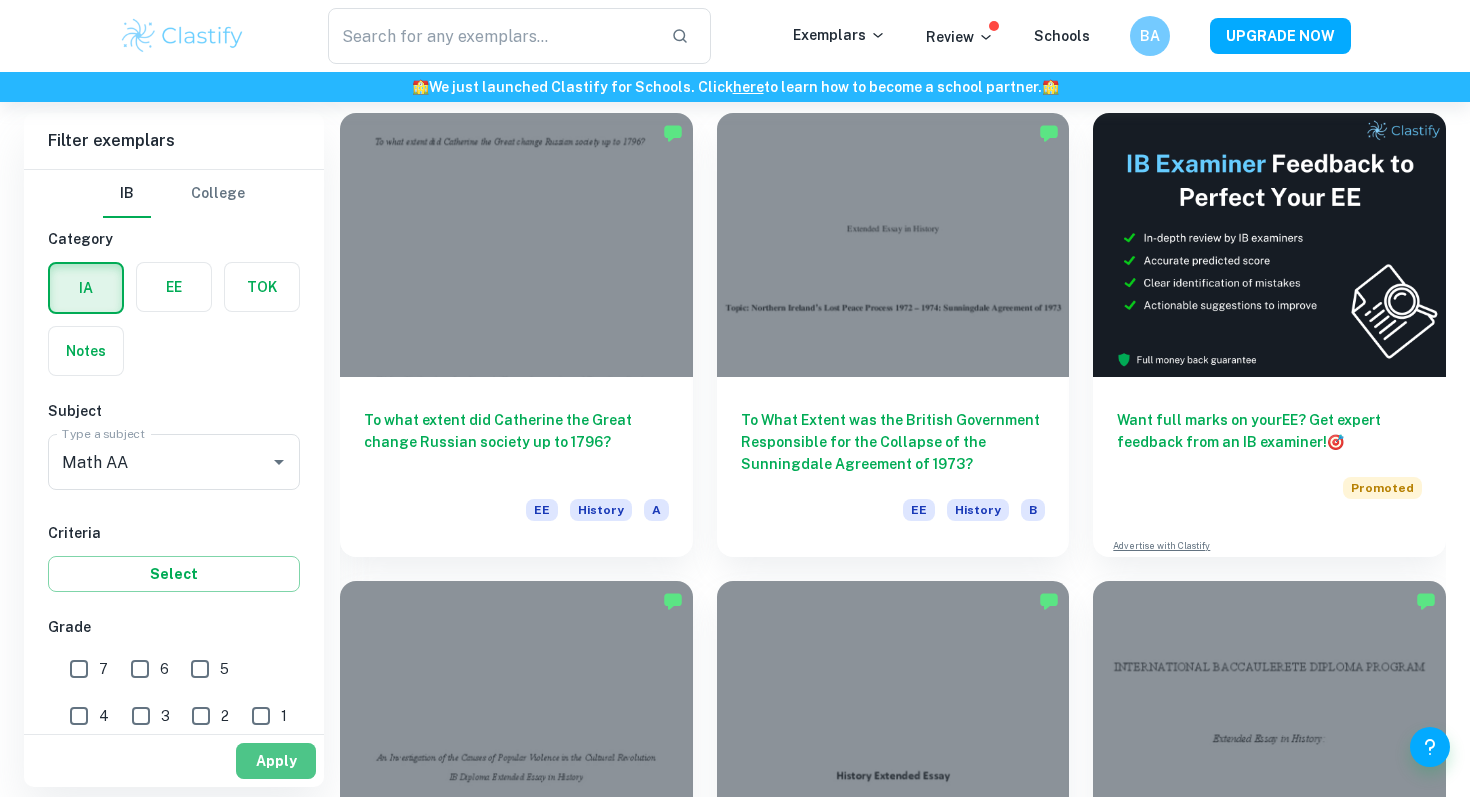 click on "Apply" at bounding box center [276, 761] 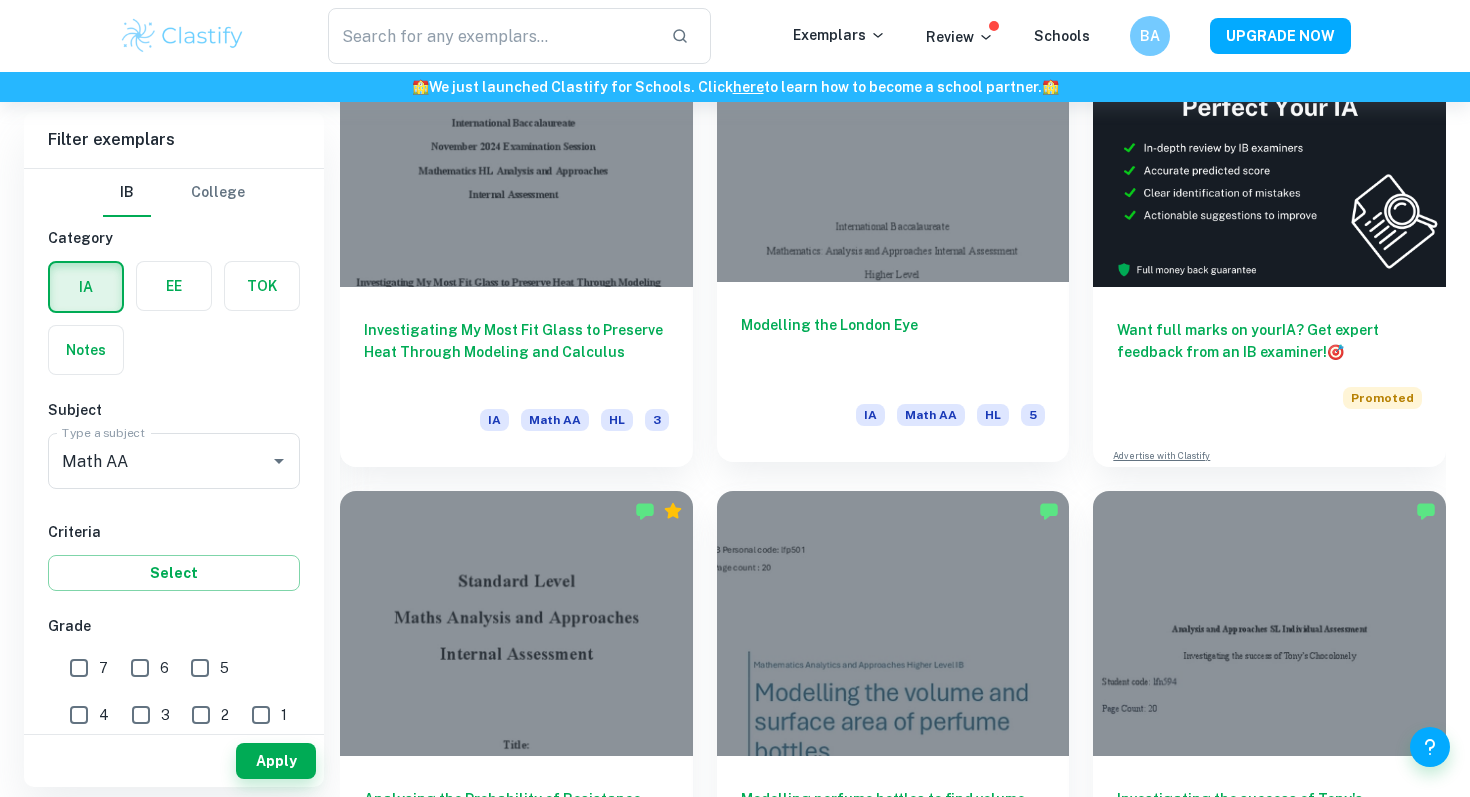 scroll, scrollTop: 642, scrollLeft: 0, axis: vertical 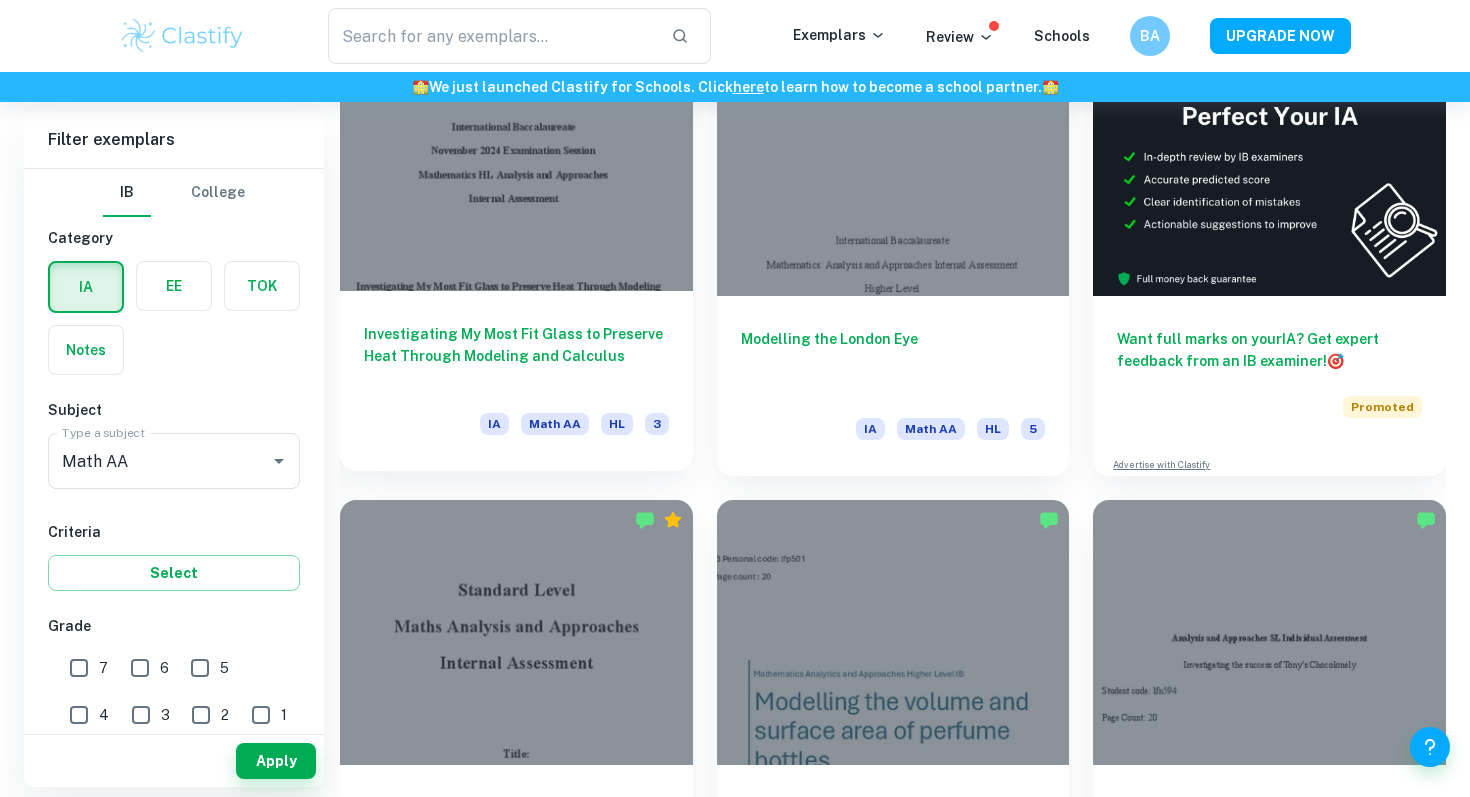 click on "Investigating My Most Fit Glass to Preserve Heat Through Modeling and Calculus IA Math AA HL 3" at bounding box center (516, 381) 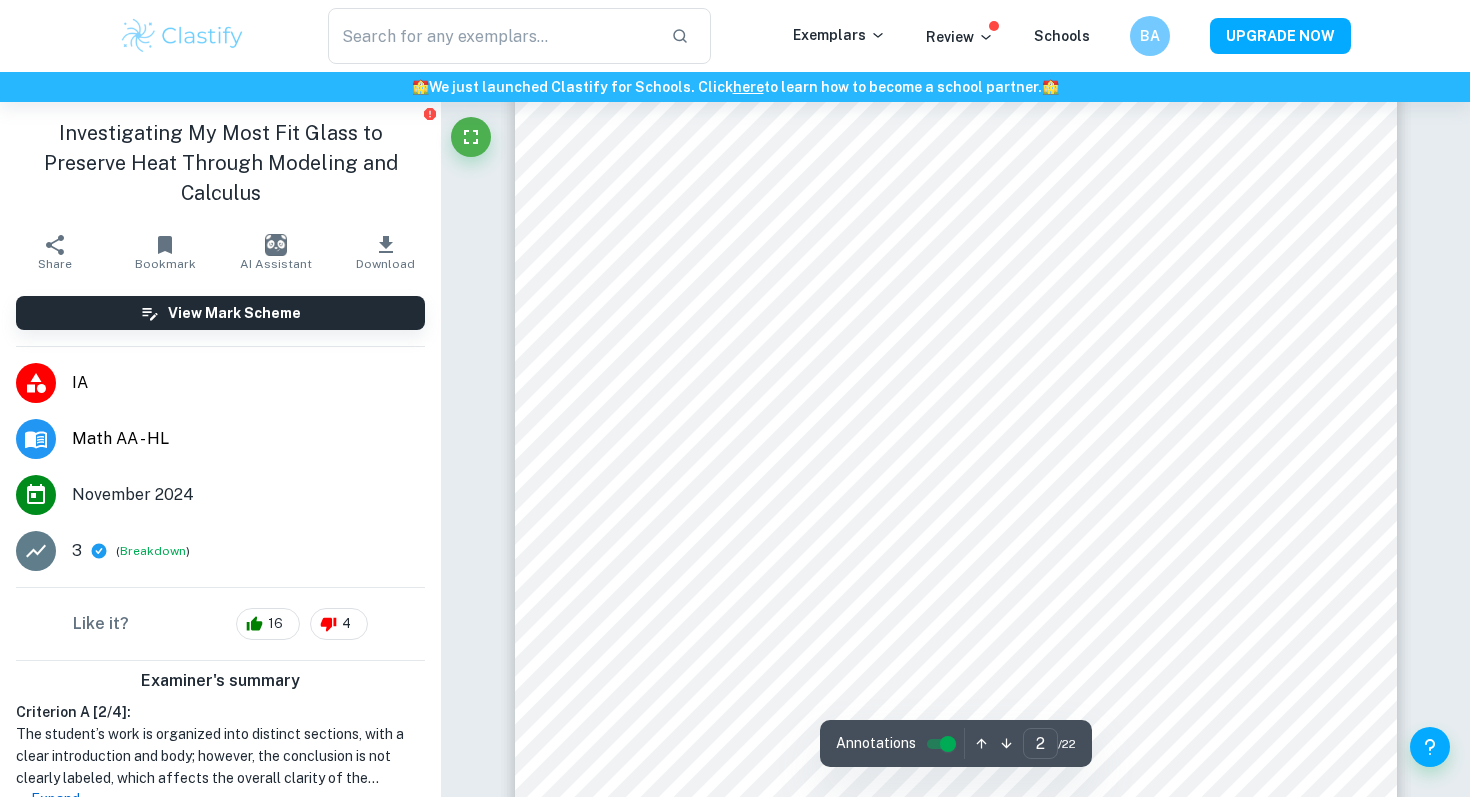 scroll, scrollTop: 1859, scrollLeft: 0, axis: vertical 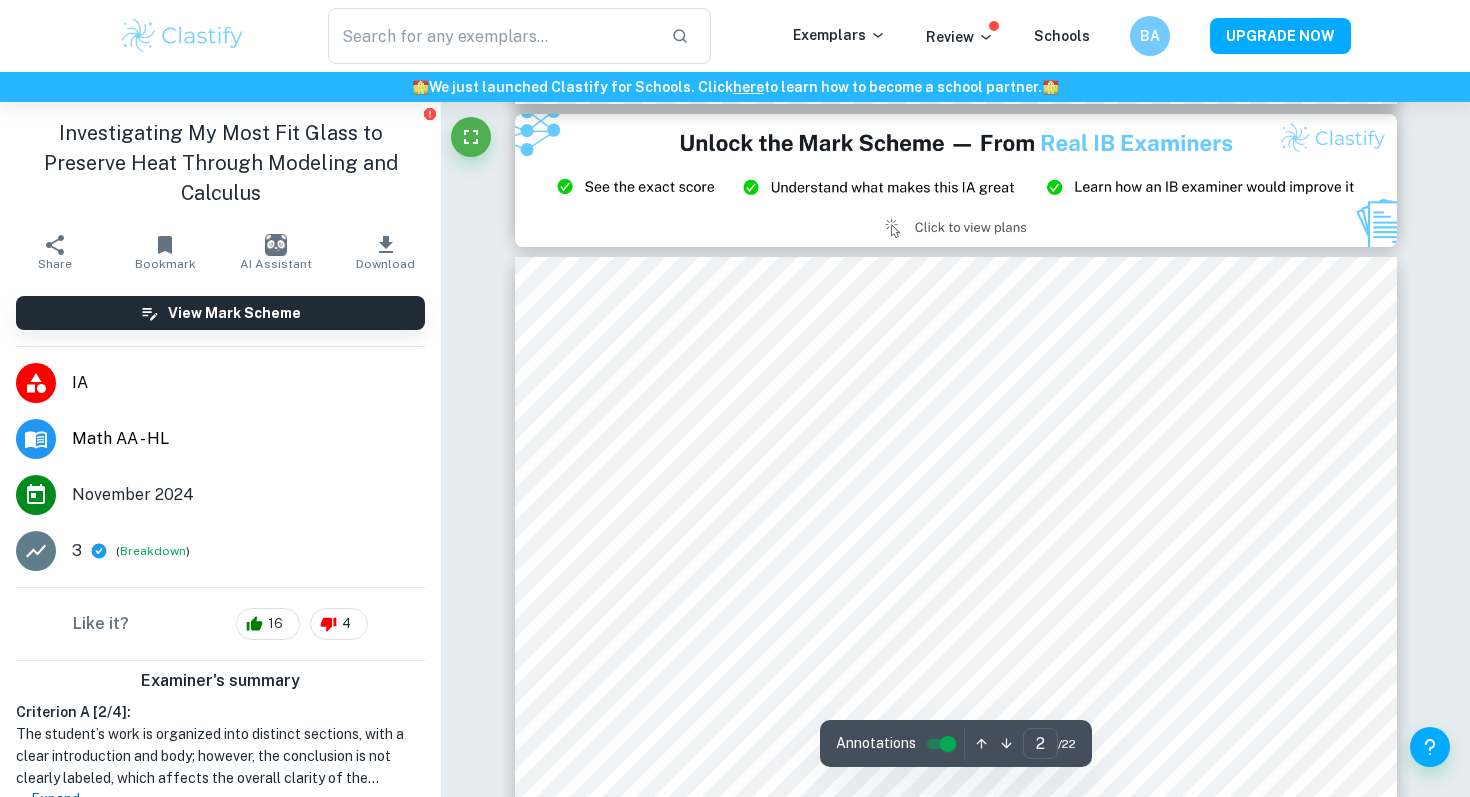 type on "3" 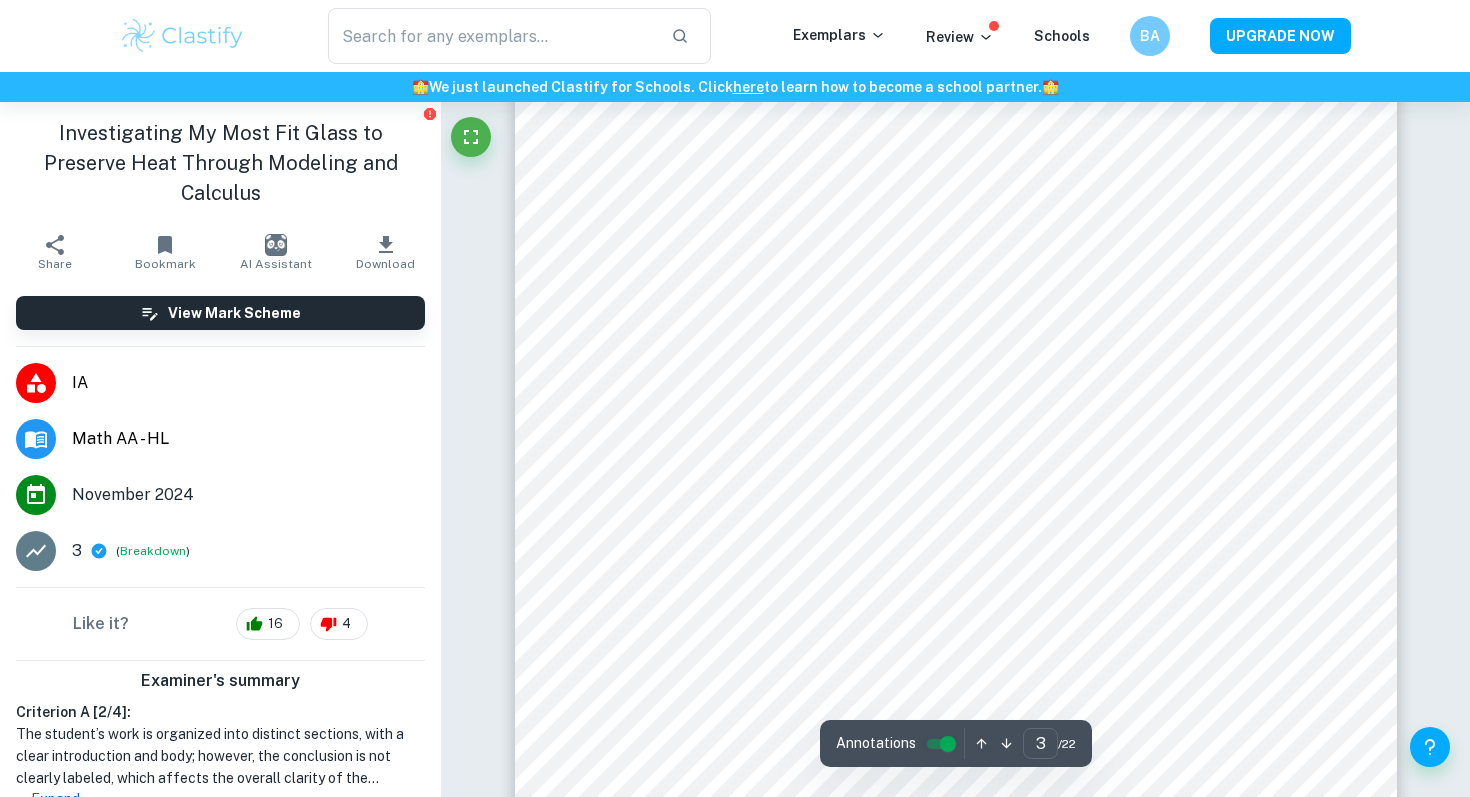 scroll, scrollTop: 3279, scrollLeft: 0, axis: vertical 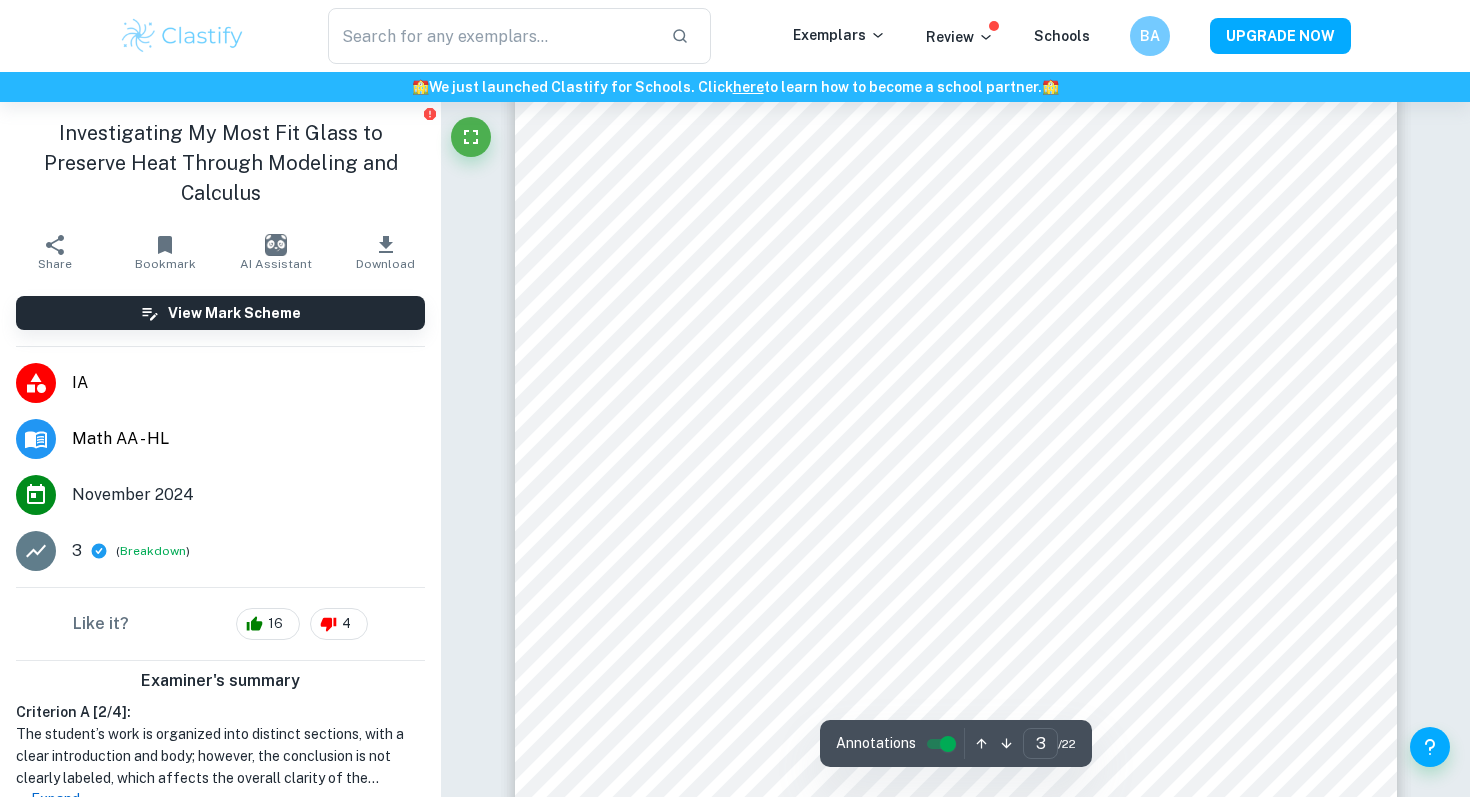 click at bounding box center [441, -3177] 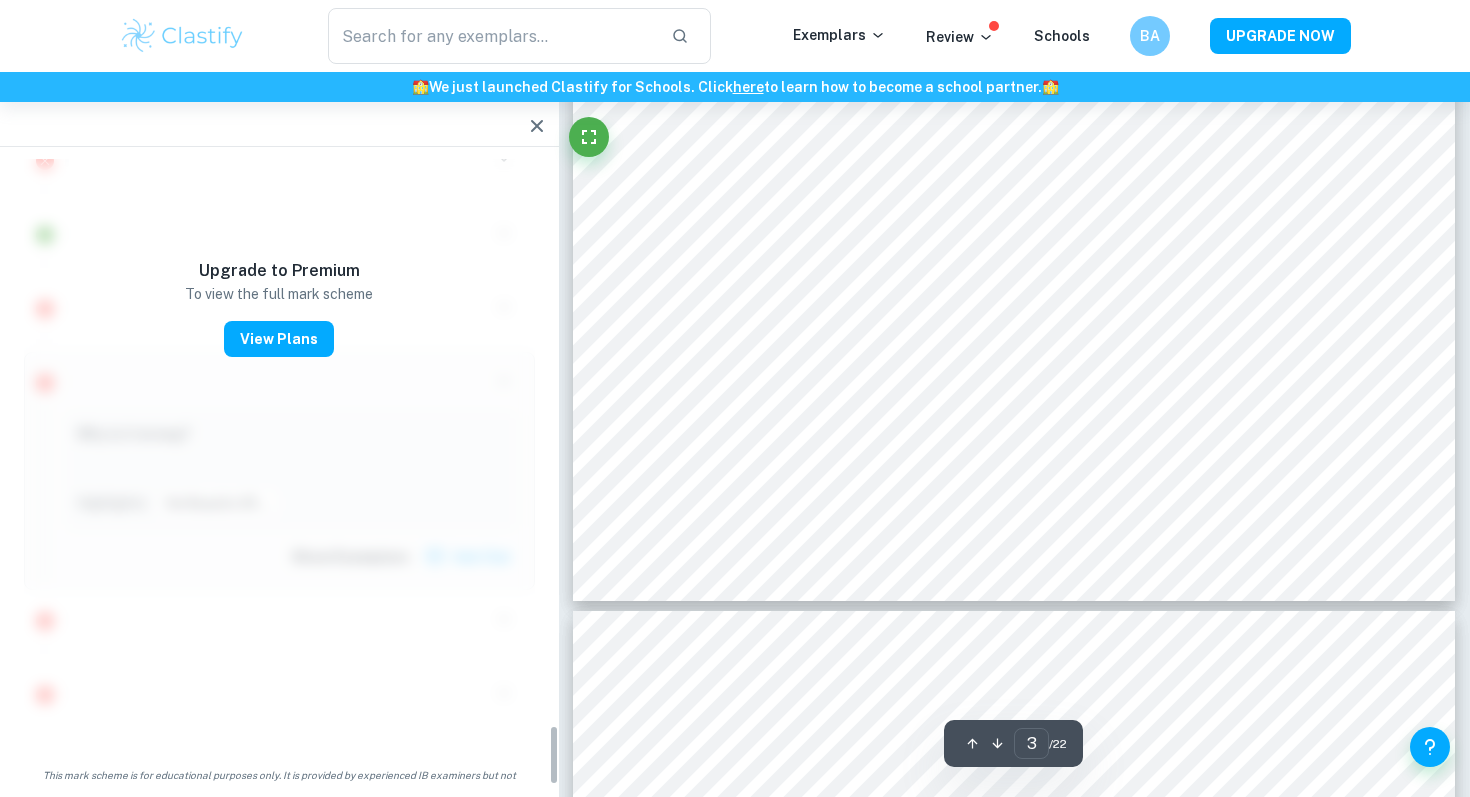 scroll, scrollTop: 5734, scrollLeft: 0, axis: vertical 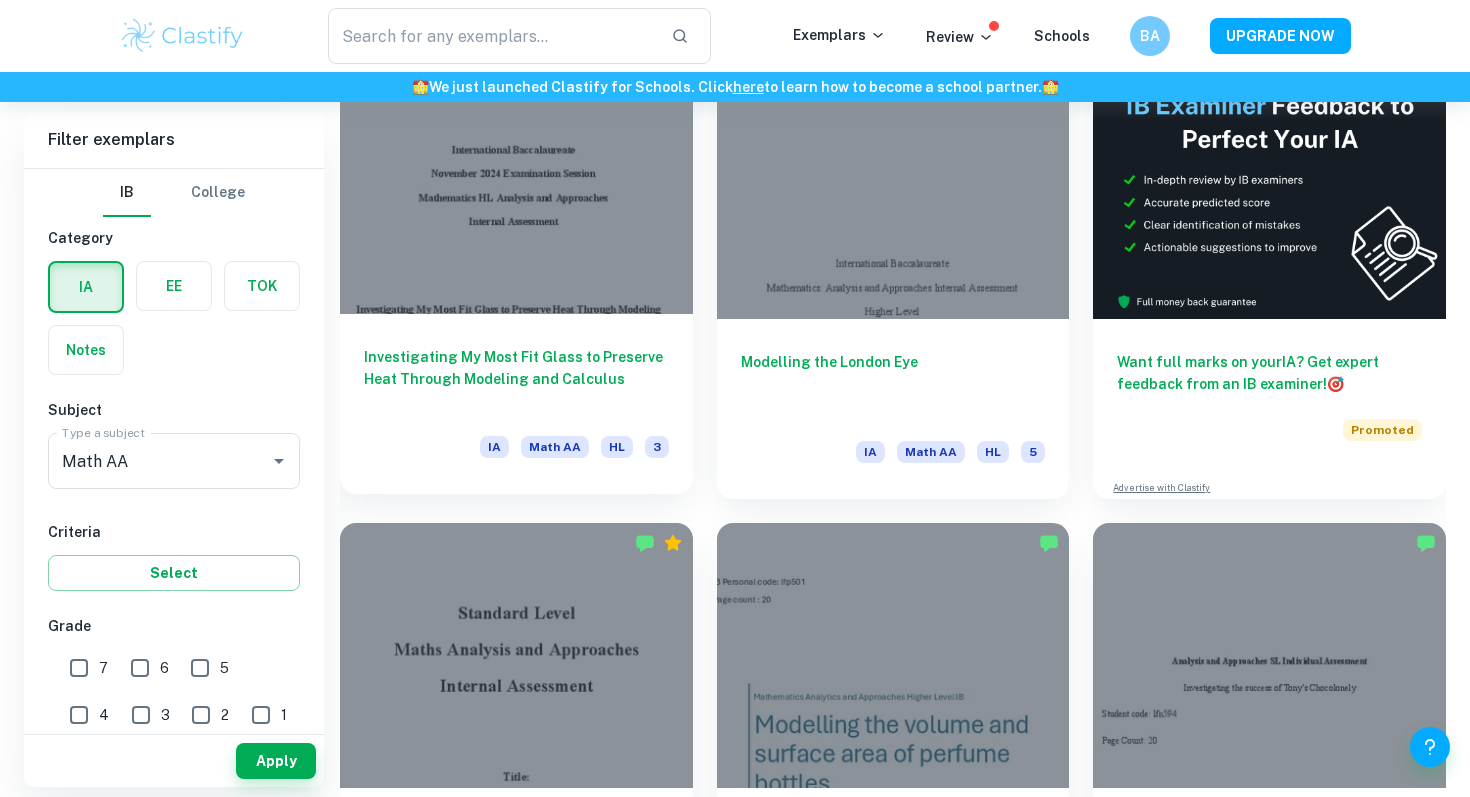 click on "Investigating My Most Fit Glass to Preserve Heat Through Modeling and Calculus IA Math AA HL 3" at bounding box center [516, 404] 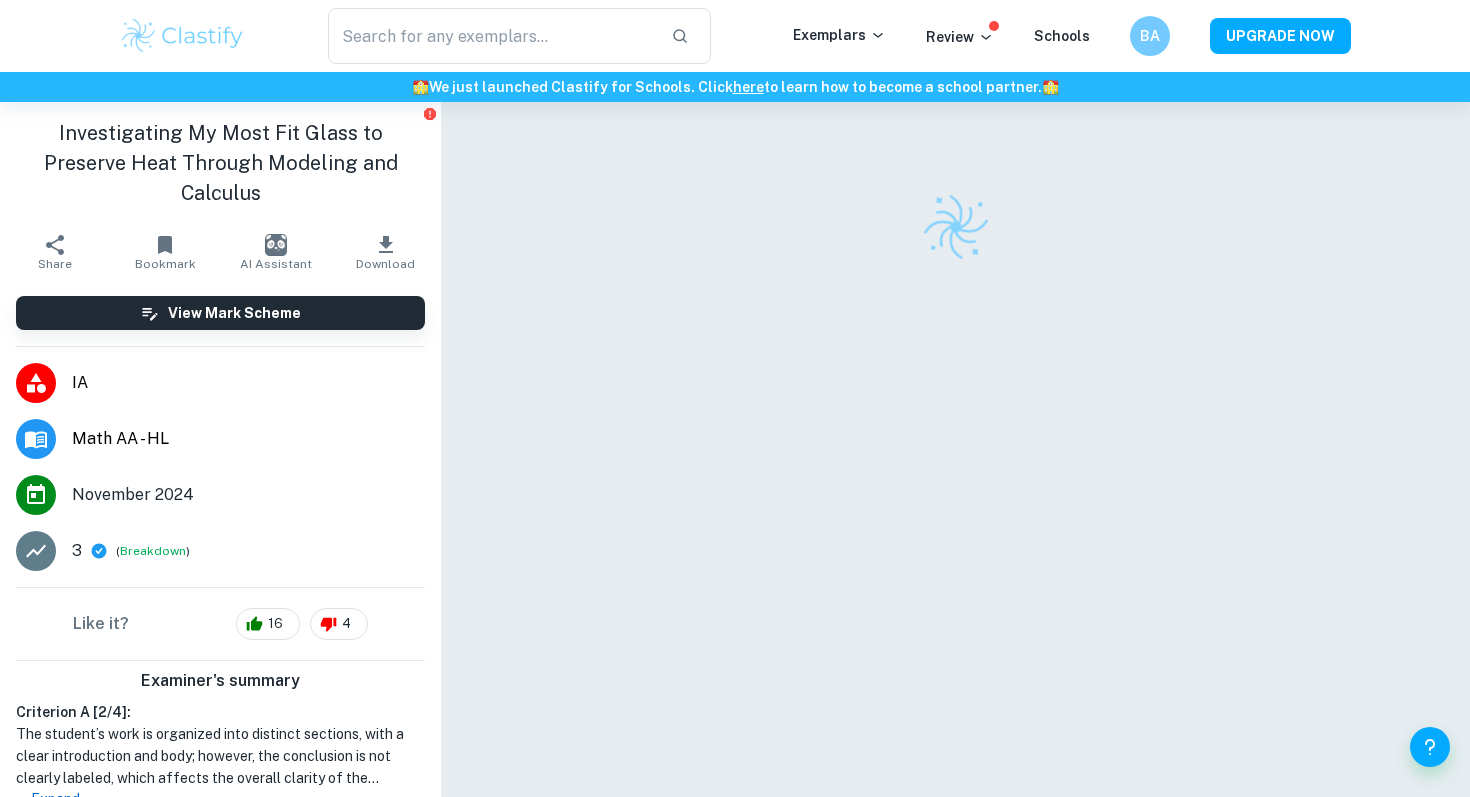 scroll, scrollTop: 102, scrollLeft: 0, axis: vertical 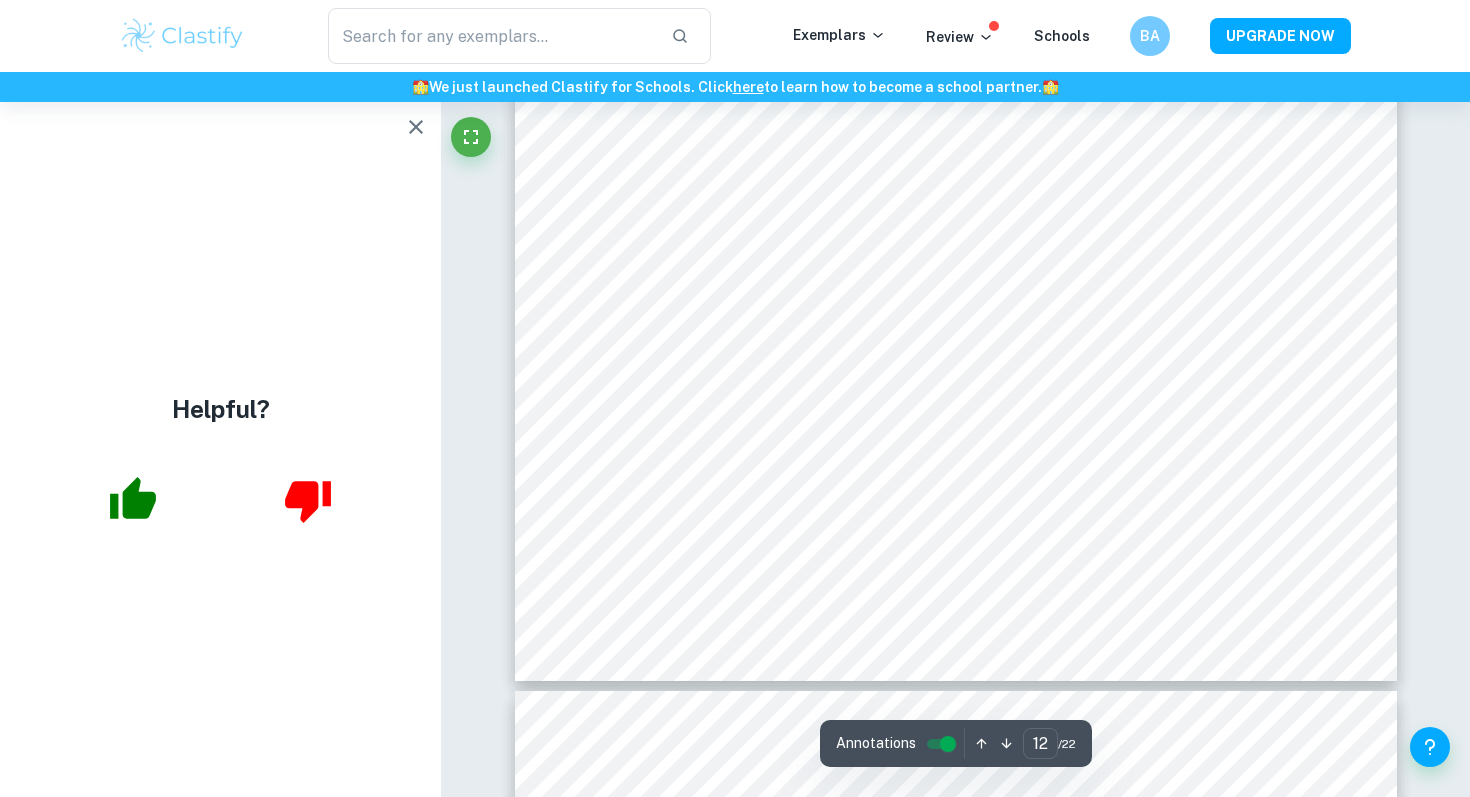type on "13" 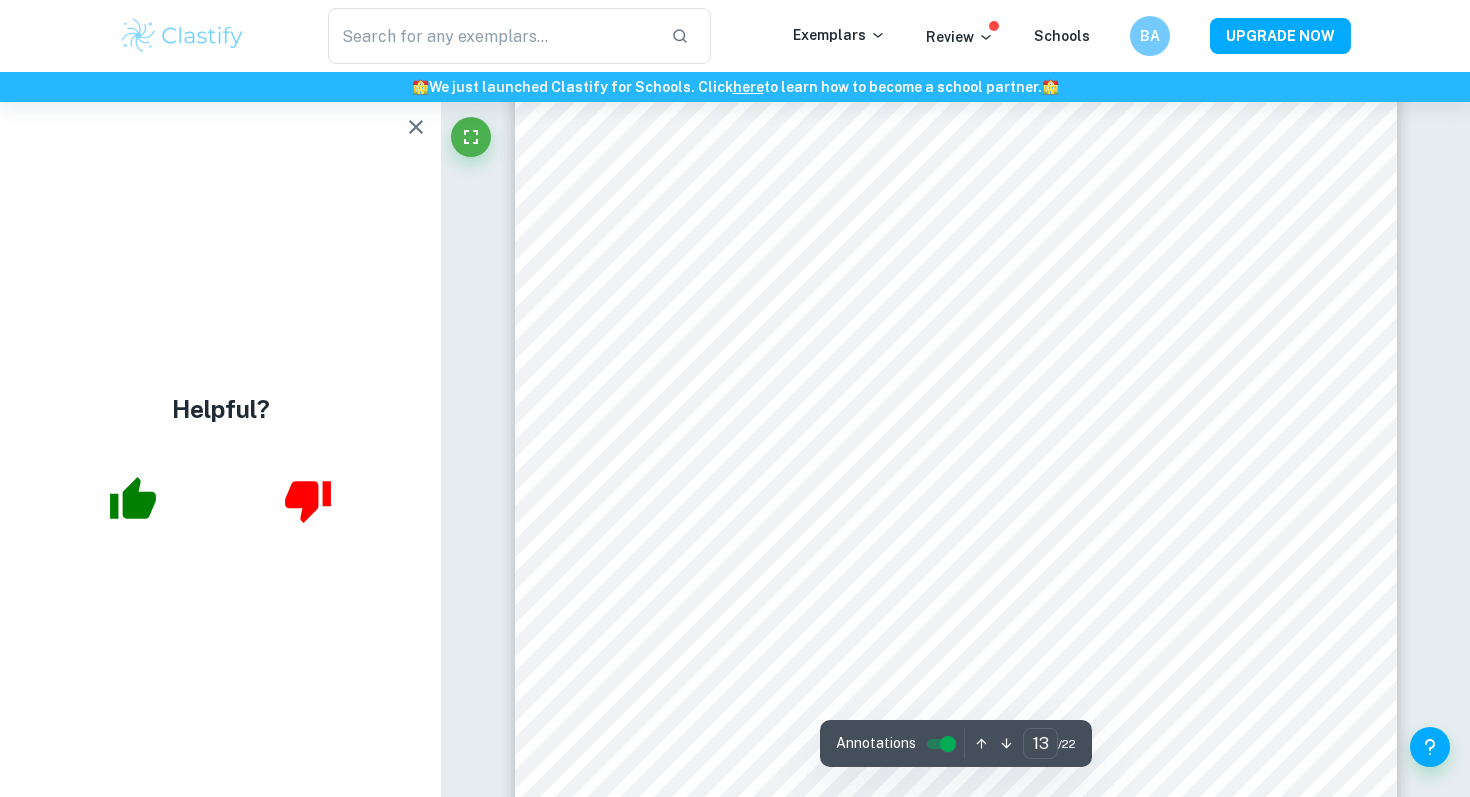 scroll, scrollTop: 15948, scrollLeft: 0, axis: vertical 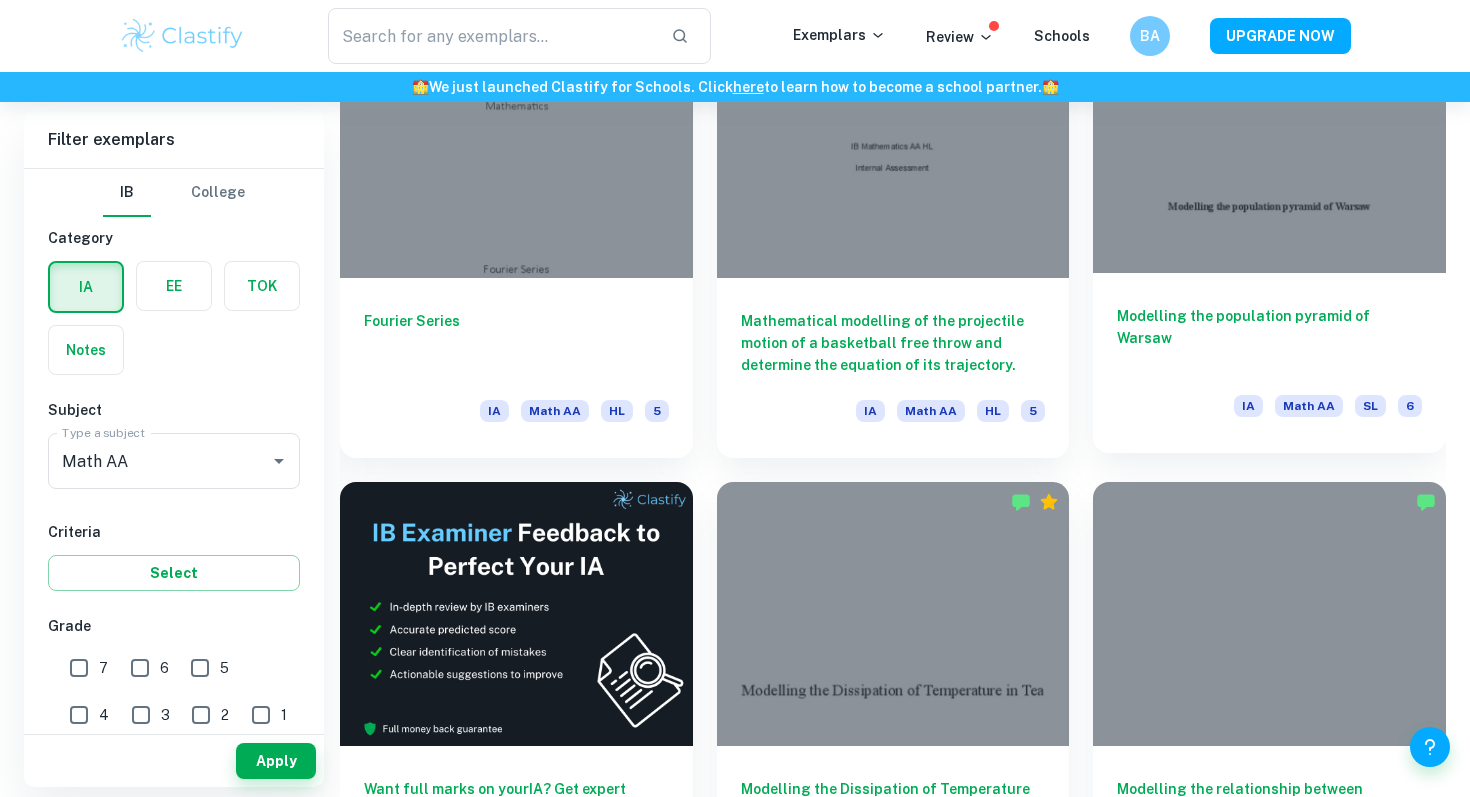 click on "Modelling the population pyramid of Warsaw" at bounding box center (1269, 338) 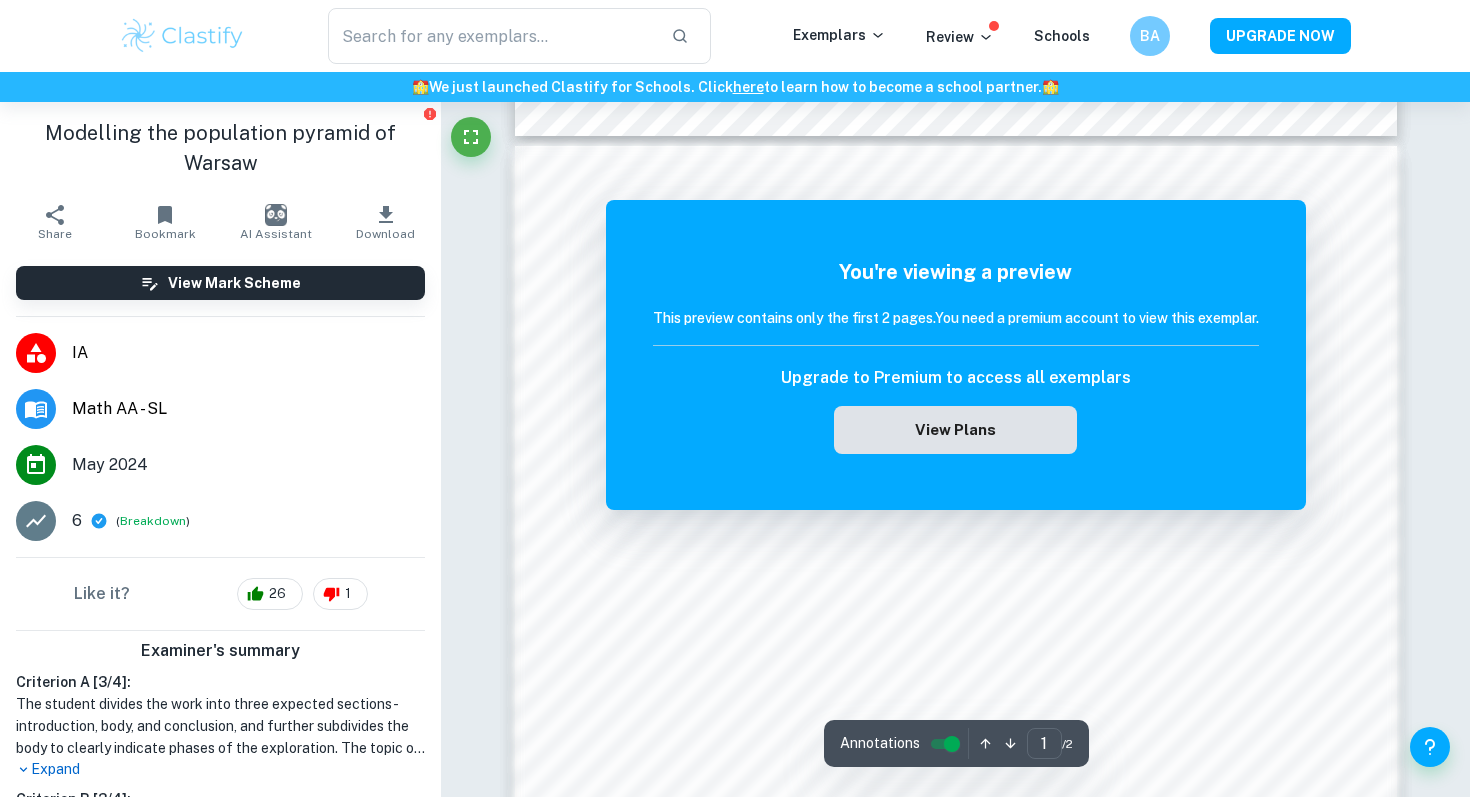 scroll, scrollTop: 1062, scrollLeft: 0, axis: vertical 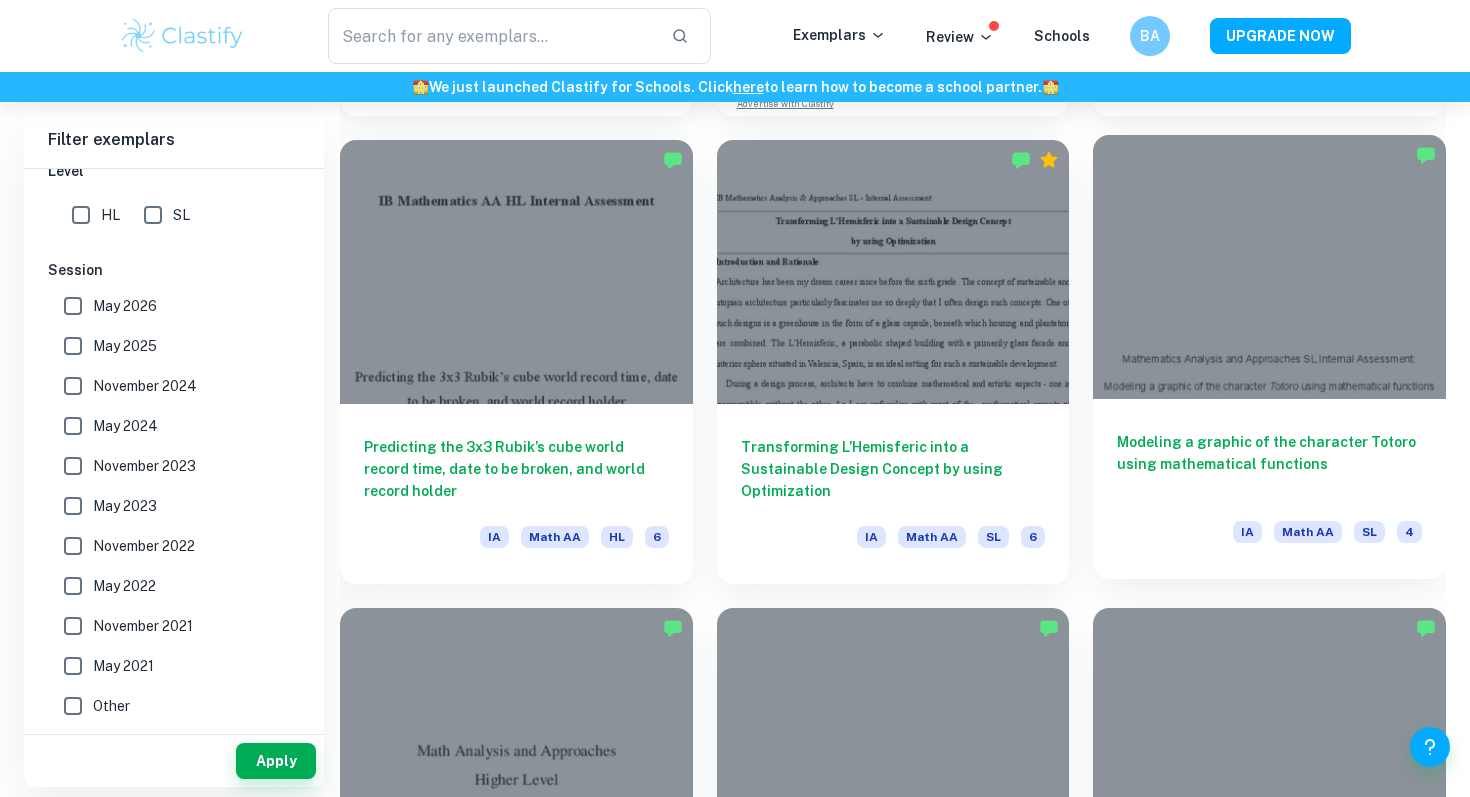 click on "Modeling a graphic of the character Totoro using mathematical functions" at bounding box center [1269, 464] 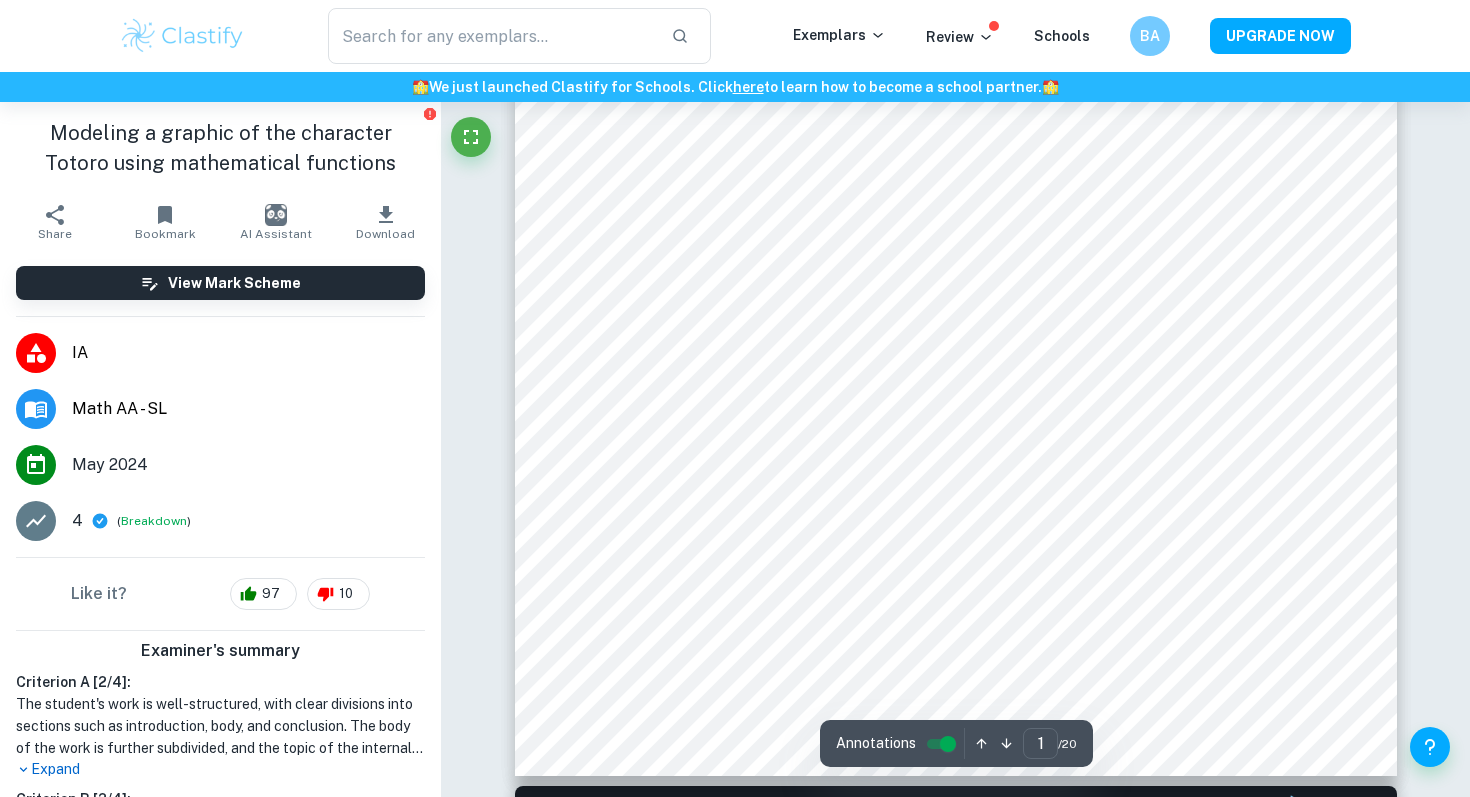 scroll, scrollTop: 644, scrollLeft: 0, axis: vertical 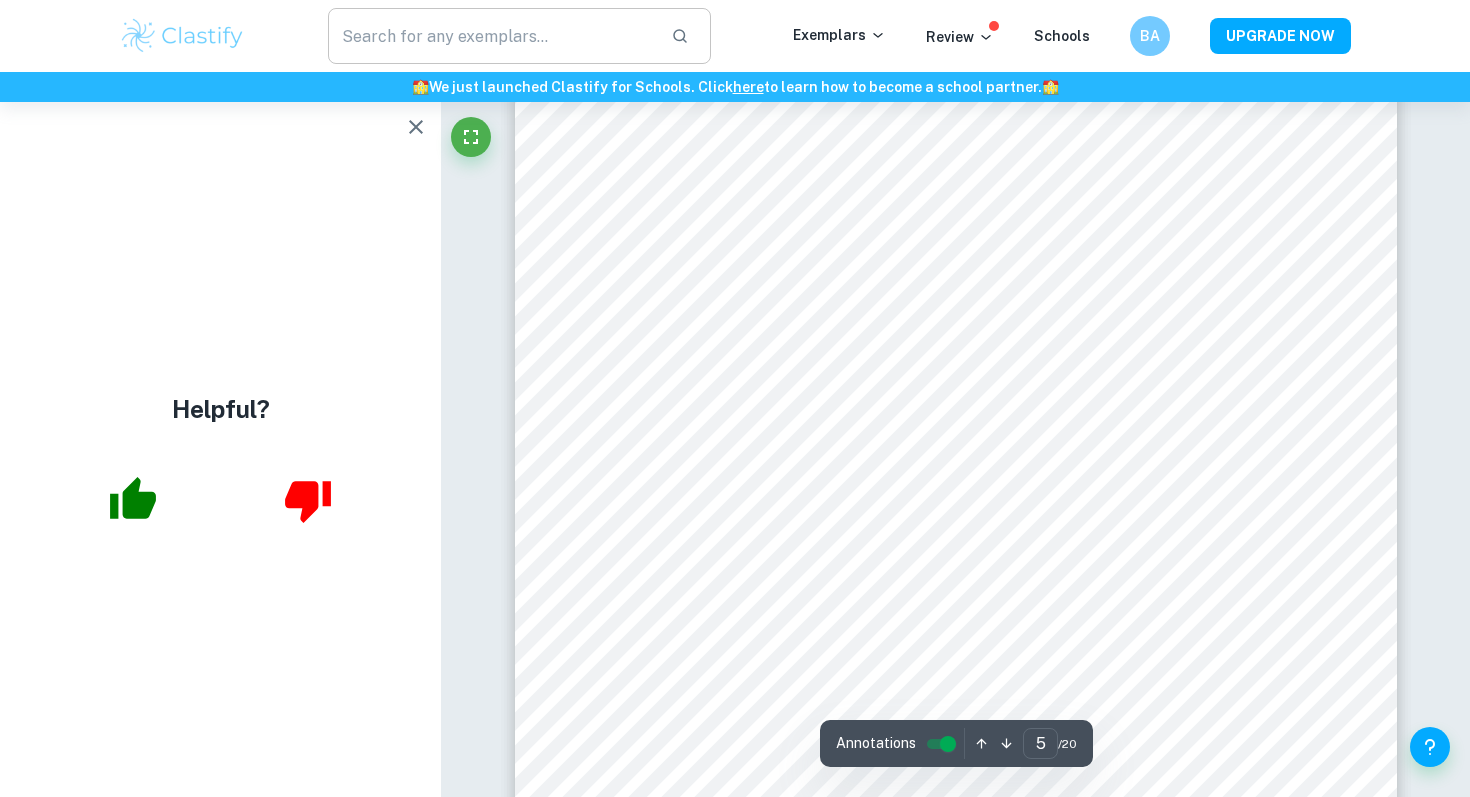 type on "6" 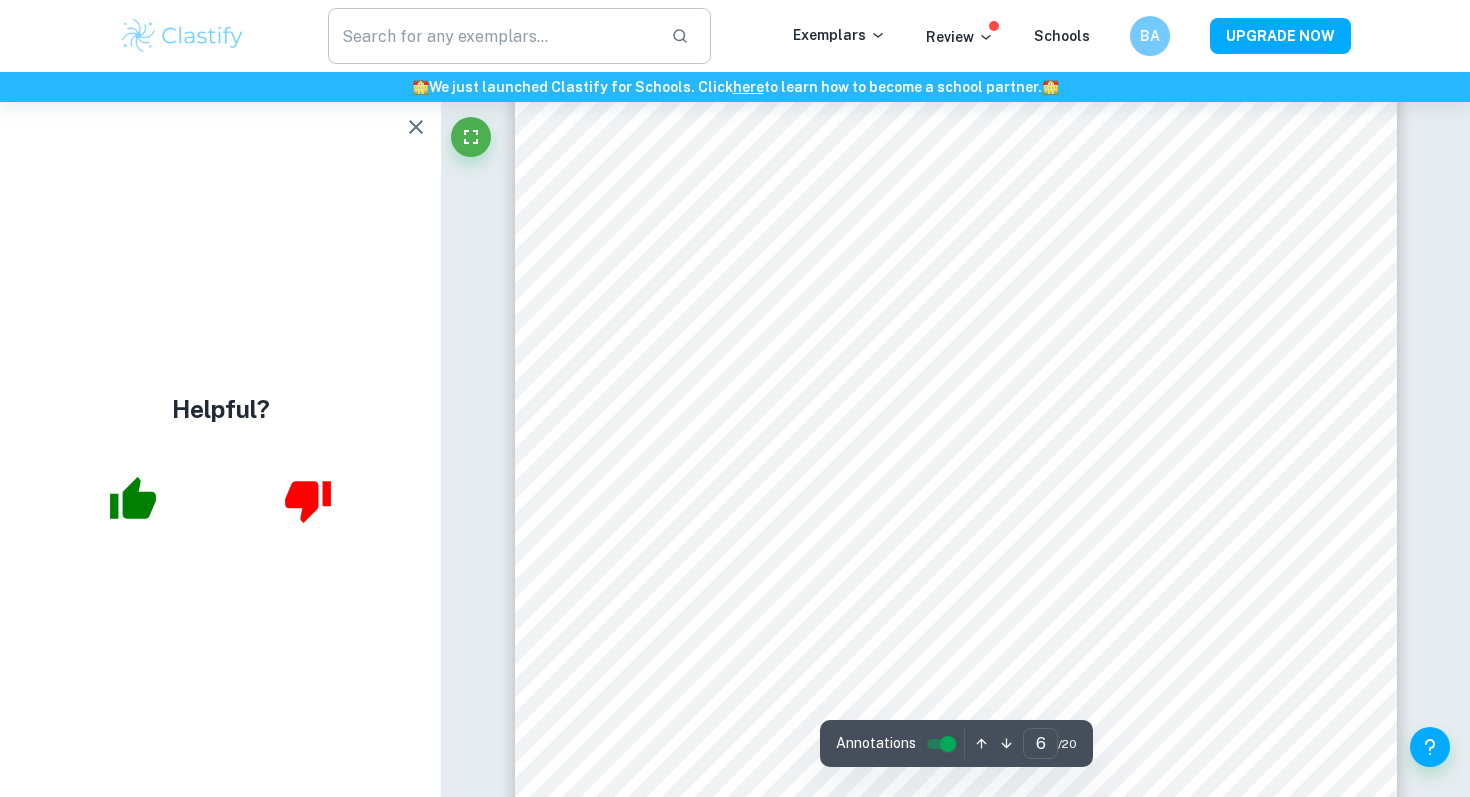 scroll, scrollTop: 6625, scrollLeft: 0, axis: vertical 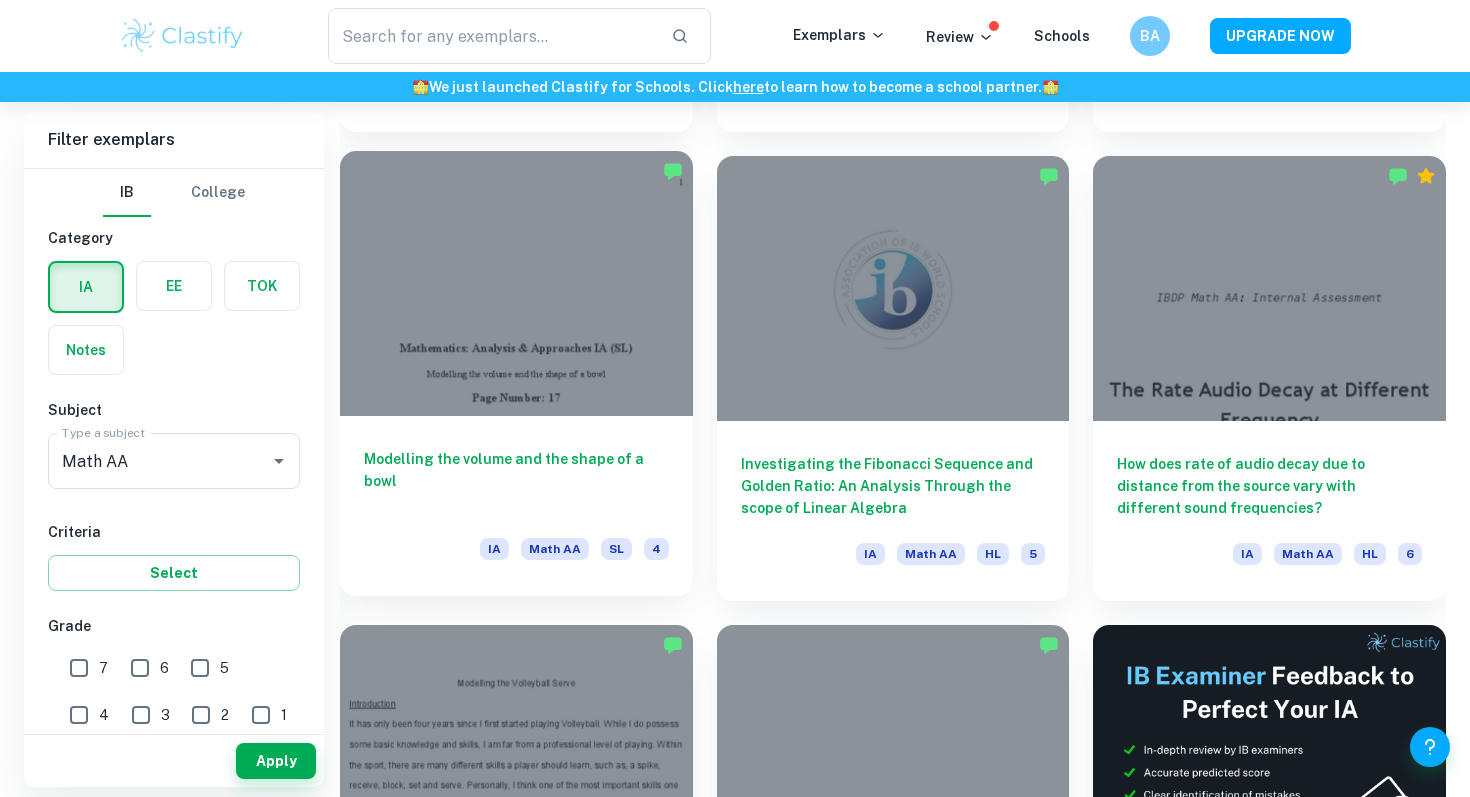 click on "Modelling the volume and the shape of a bowl" at bounding box center (516, 481) 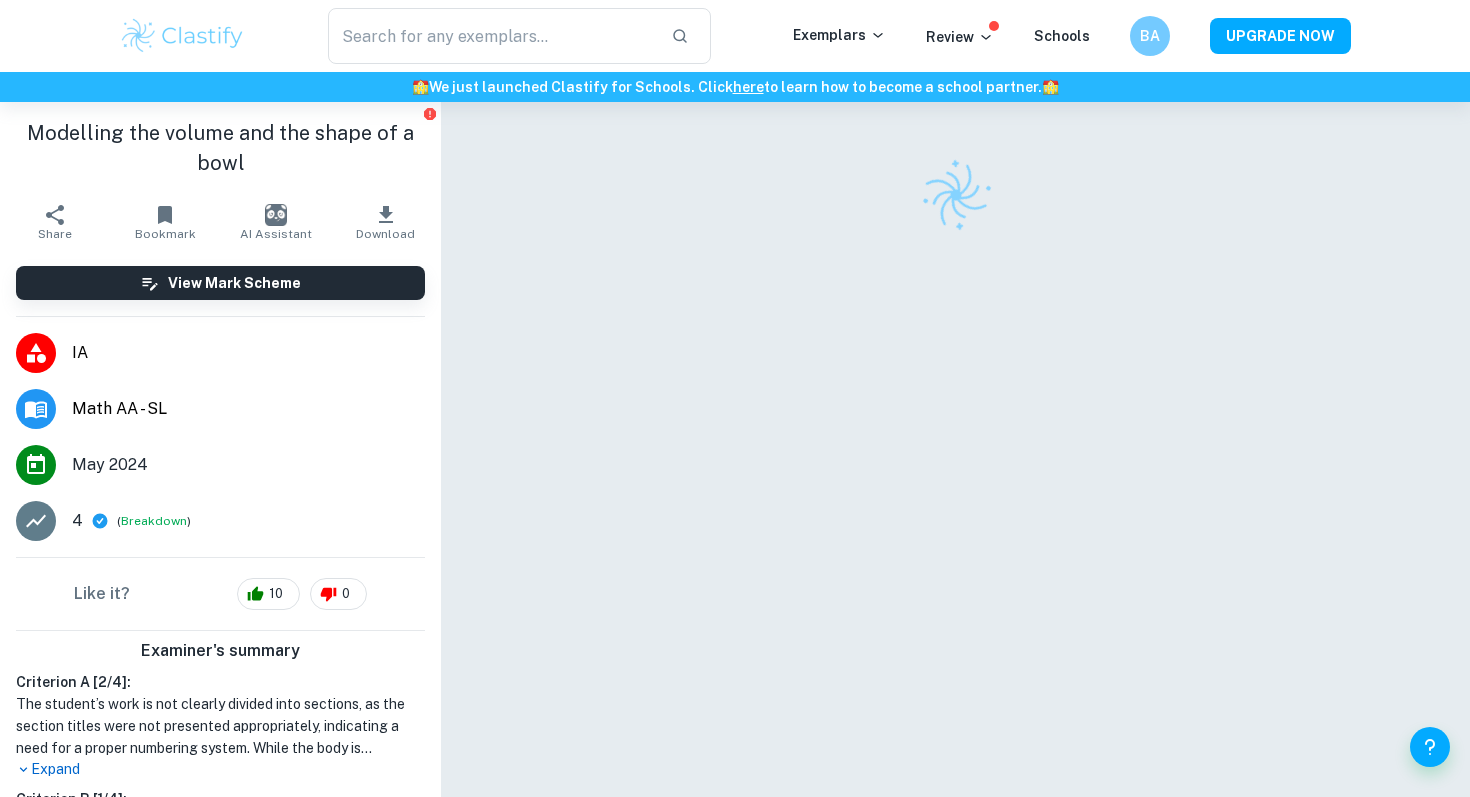 scroll, scrollTop: 35, scrollLeft: 0, axis: vertical 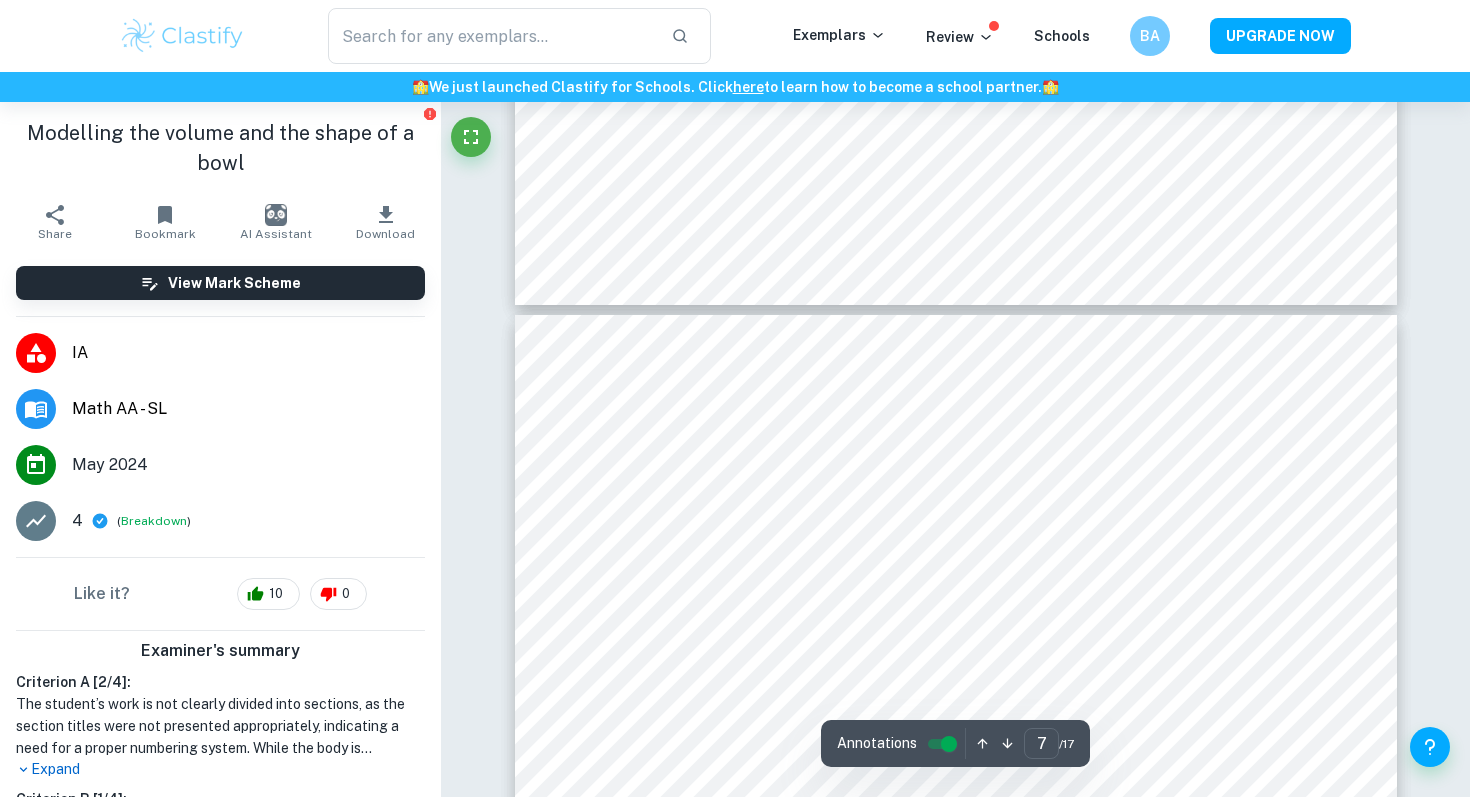 type on "8" 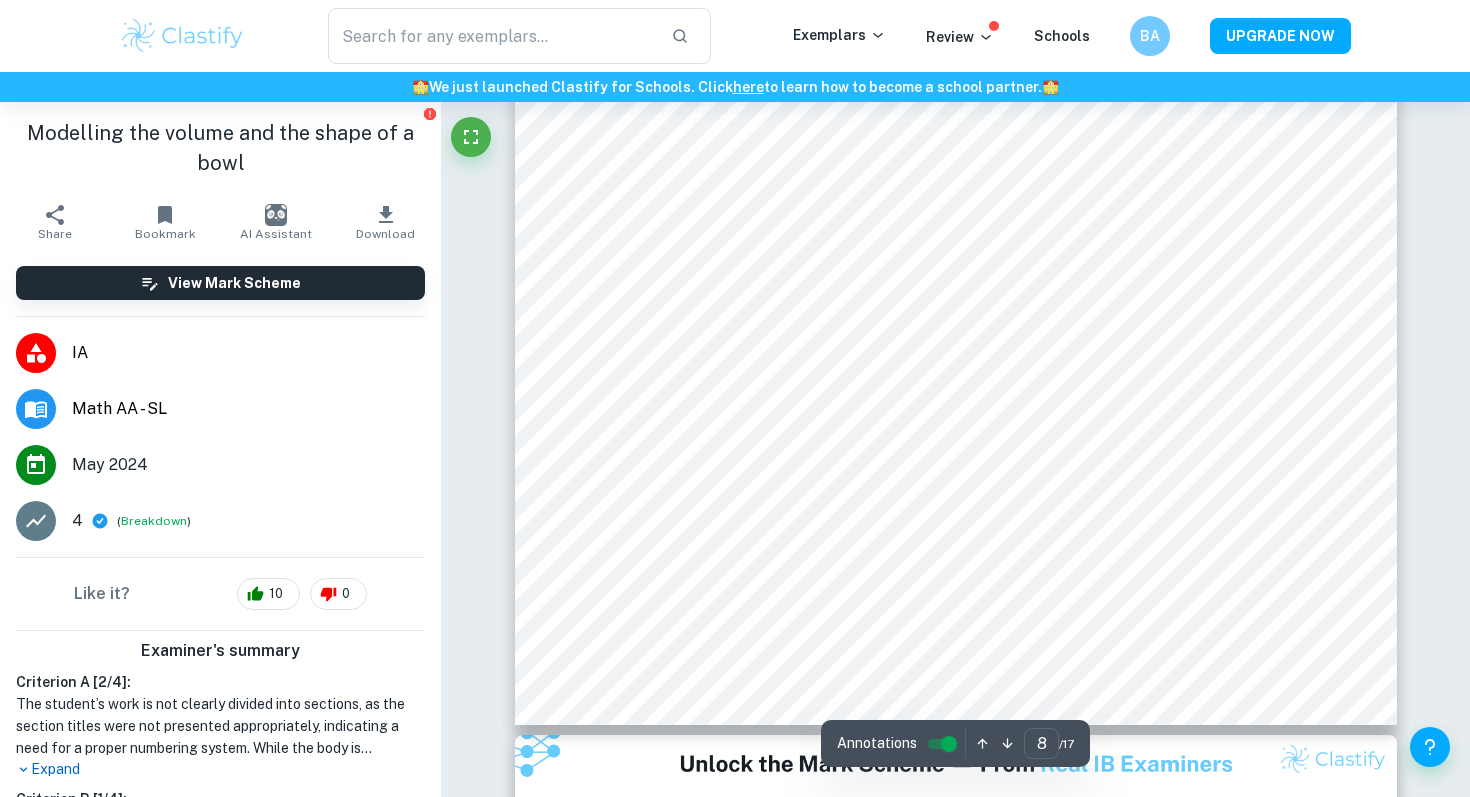 scroll, scrollTop: 9740, scrollLeft: 0, axis: vertical 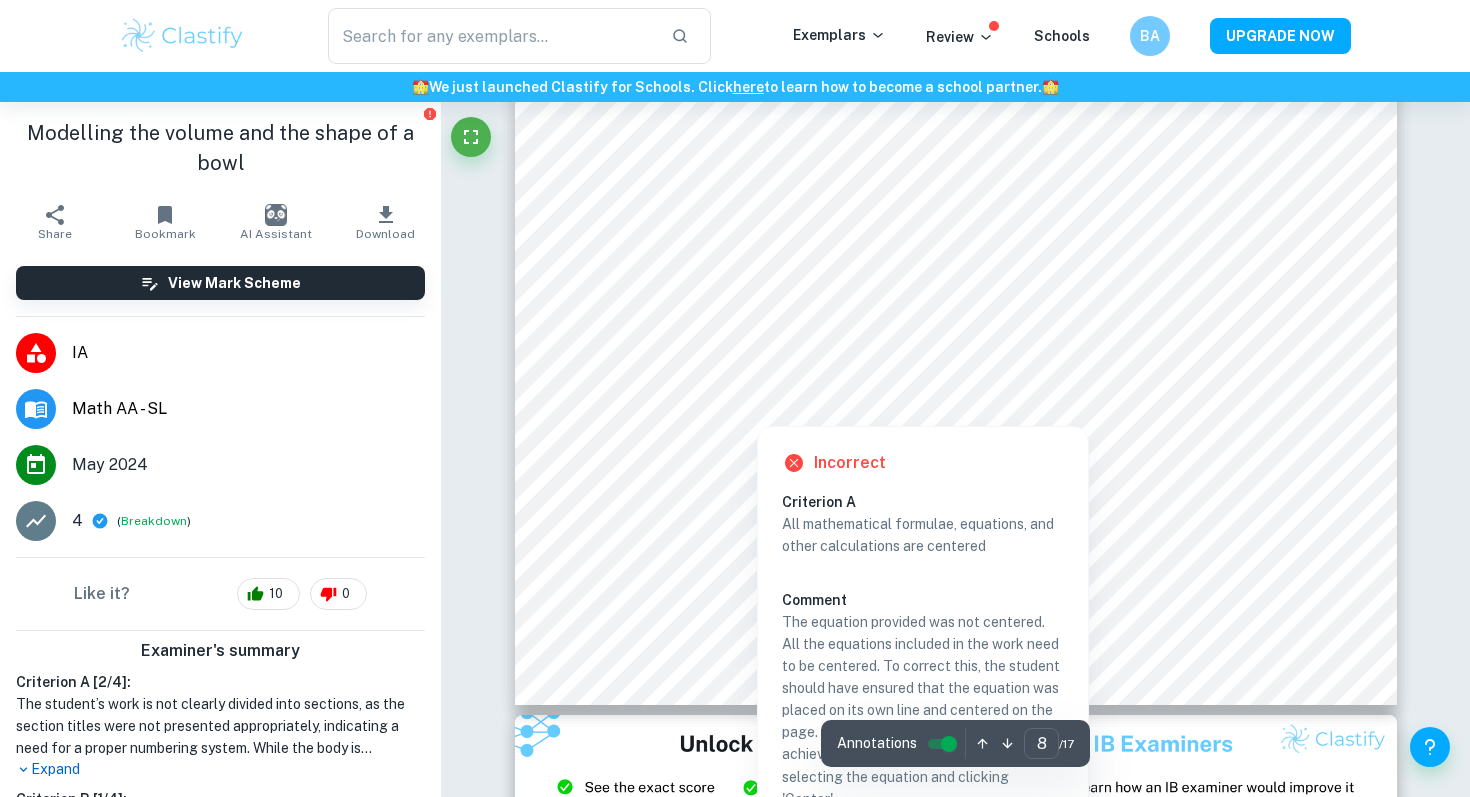 click at bounding box center (758, 411) 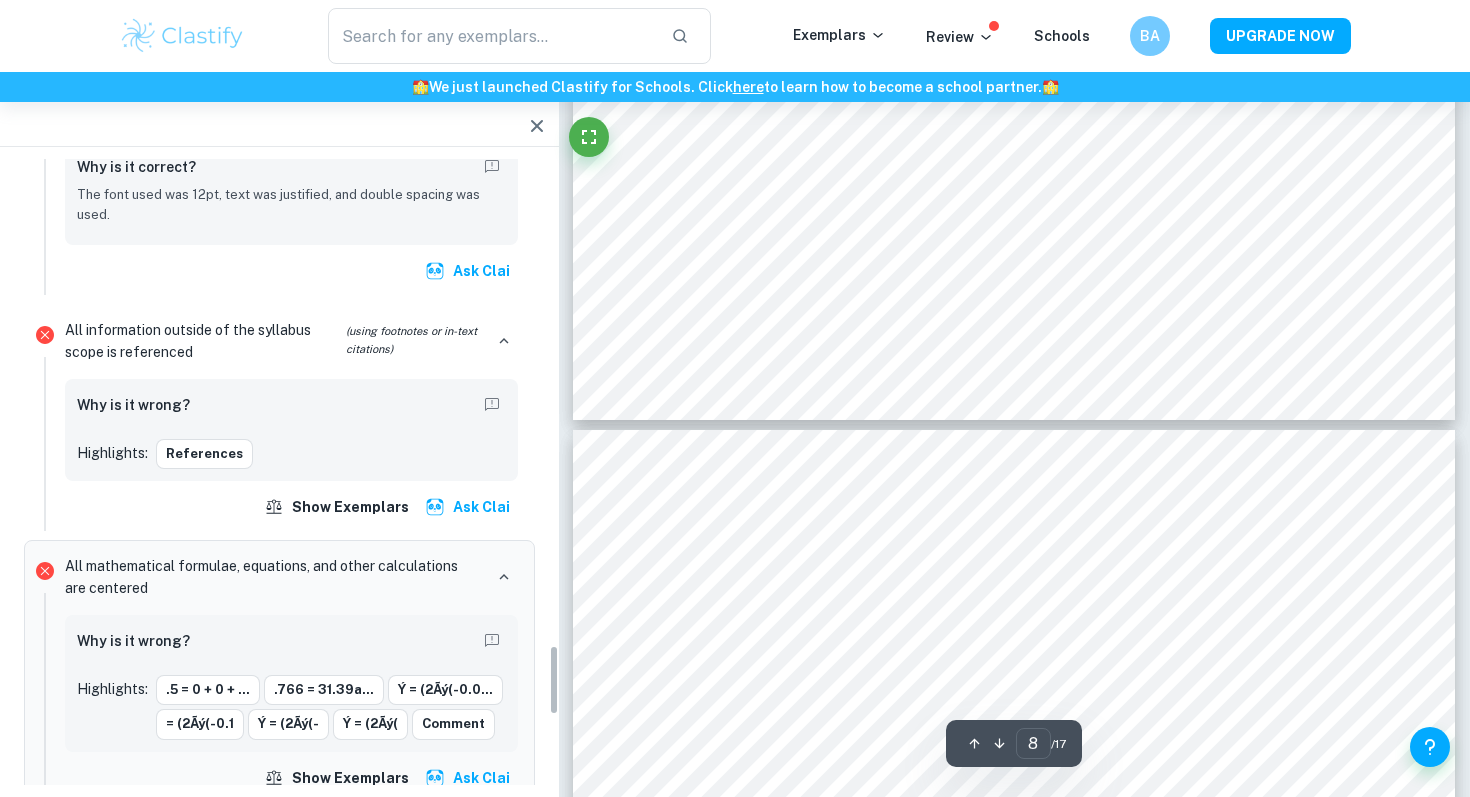 scroll, scrollTop: 4318, scrollLeft: 0, axis: vertical 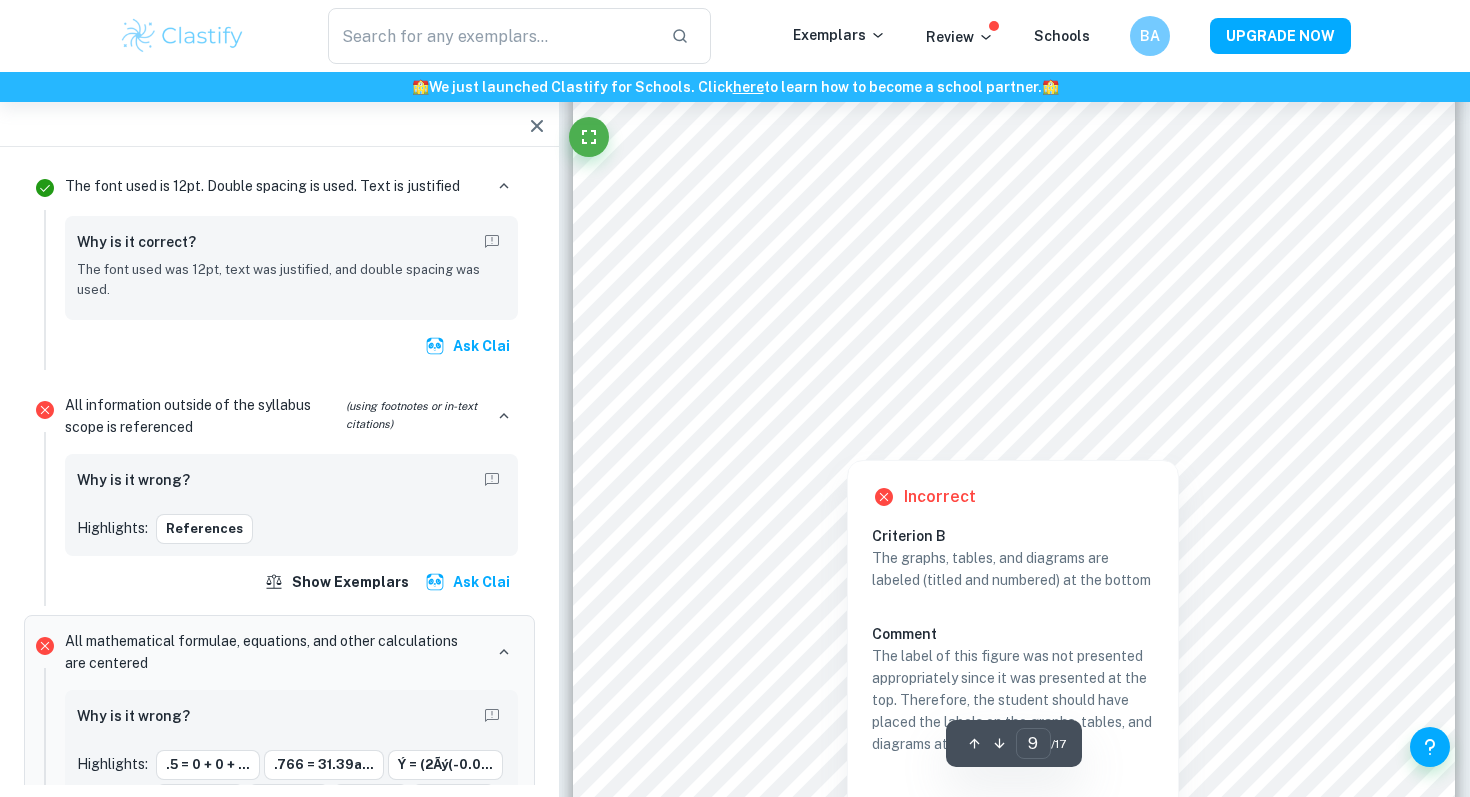 click at bounding box center [846, 444] 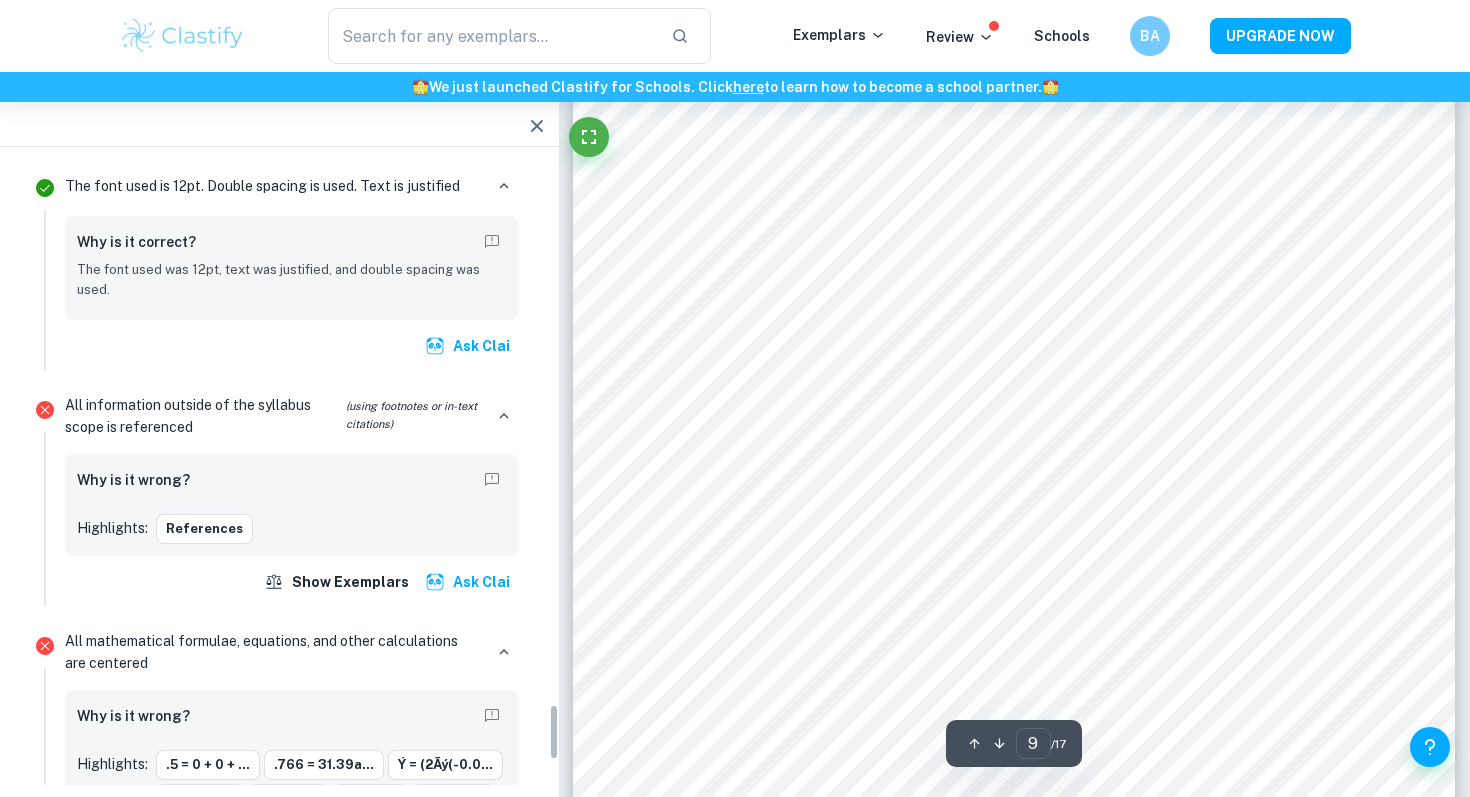 scroll, scrollTop: 10677, scrollLeft: 0, axis: vertical 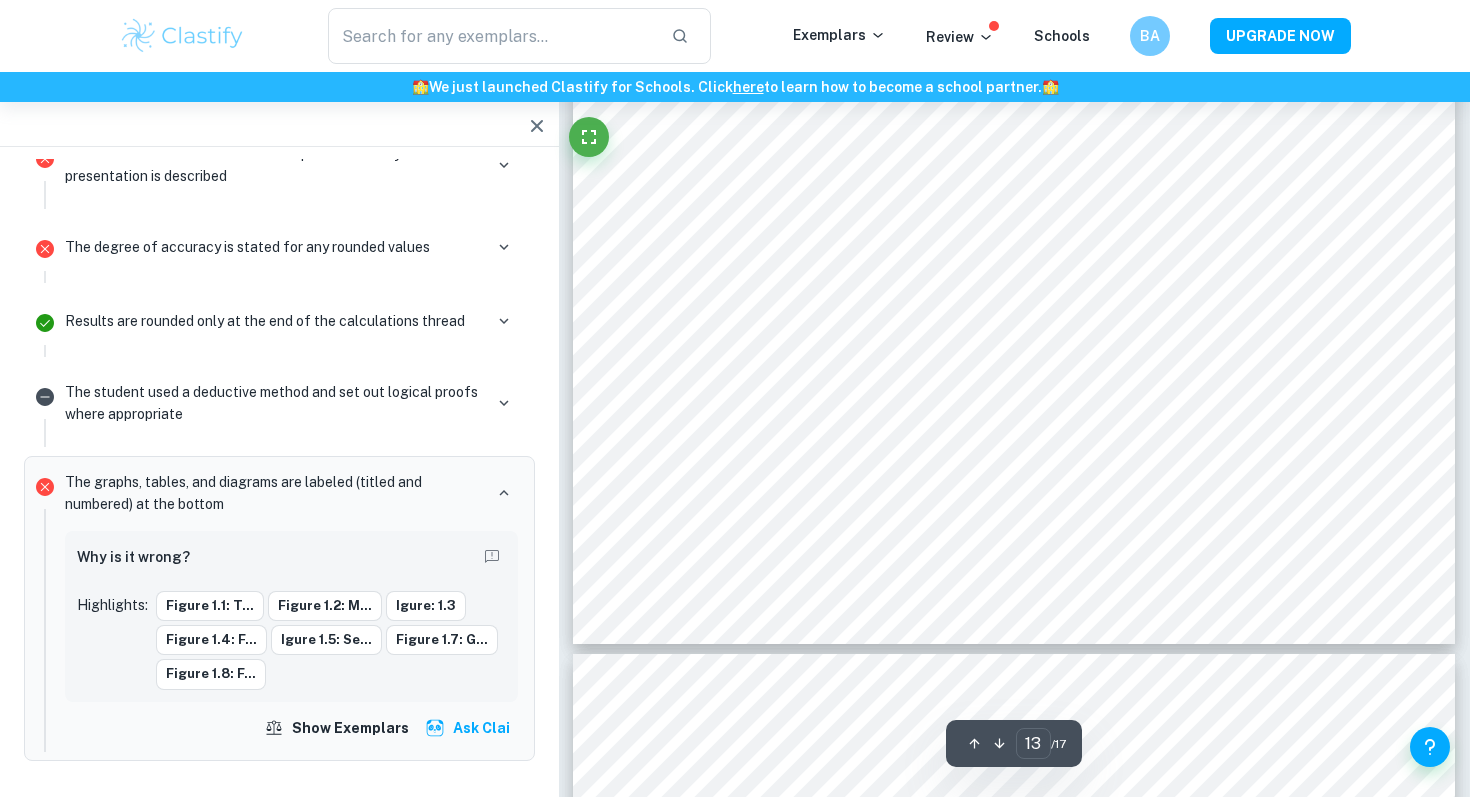 type on "14" 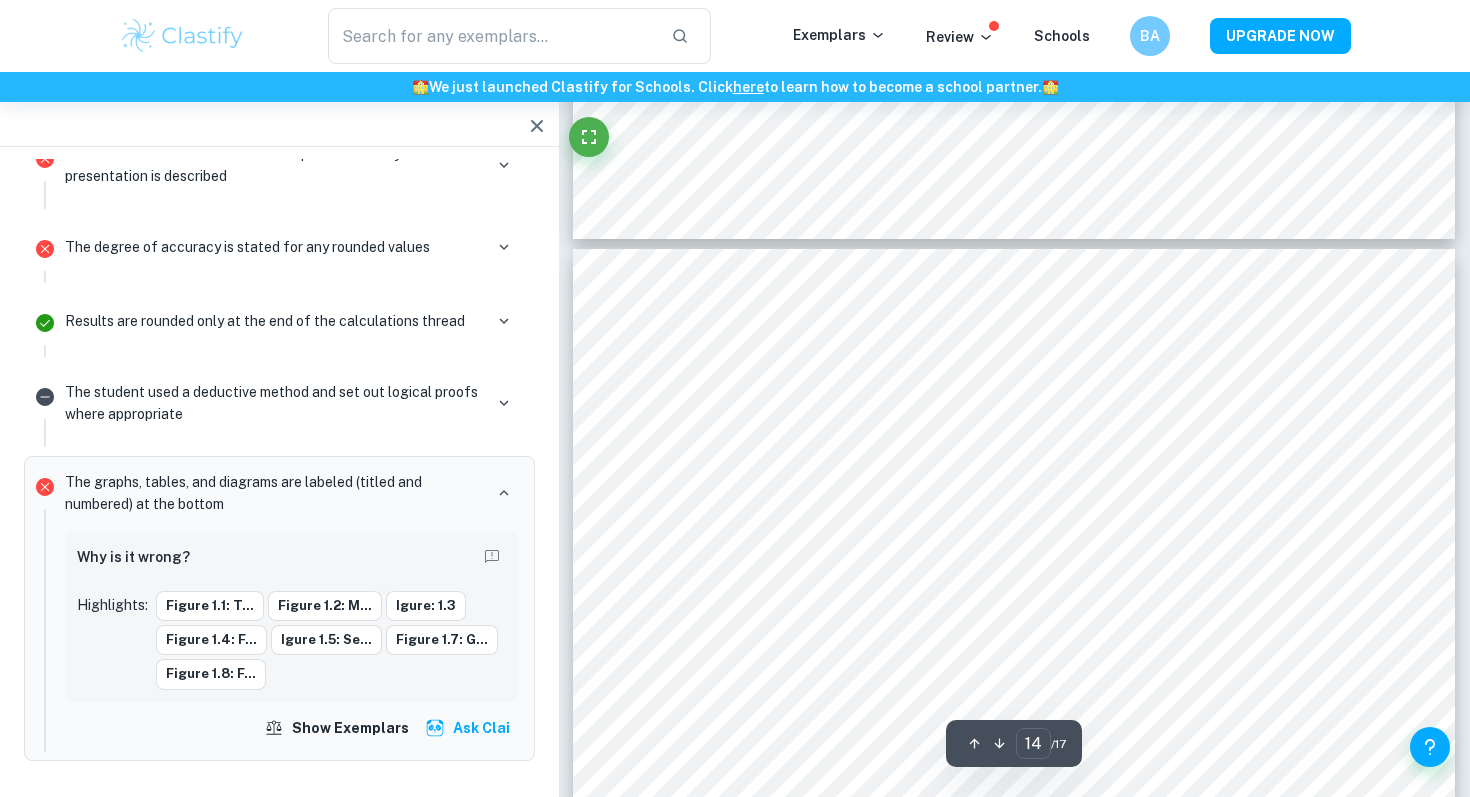 scroll, scrollTop: 16384, scrollLeft: 0, axis: vertical 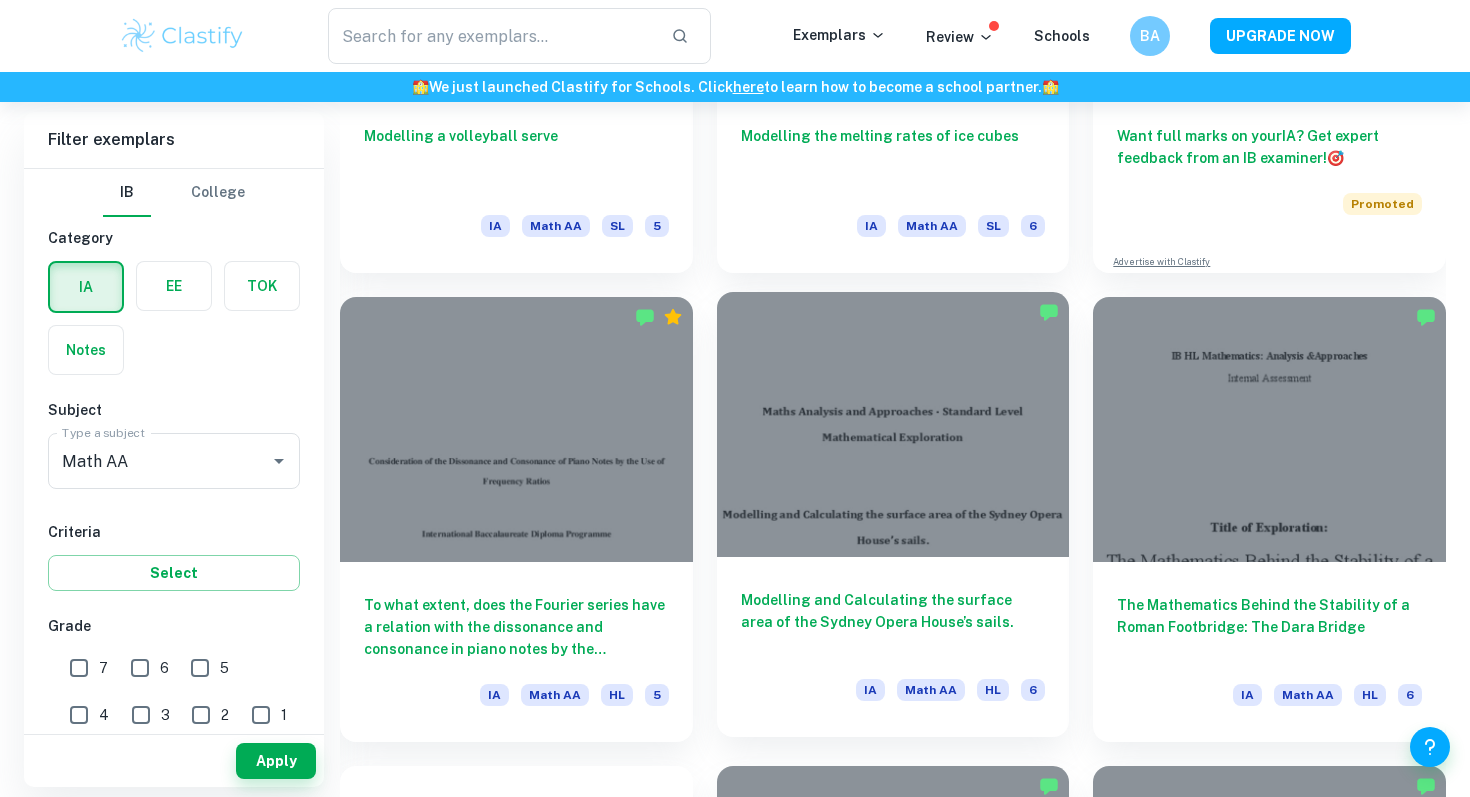click on "Modelling and Calculating the surface area of the Sydney Opera House’s sails." at bounding box center (893, 622) 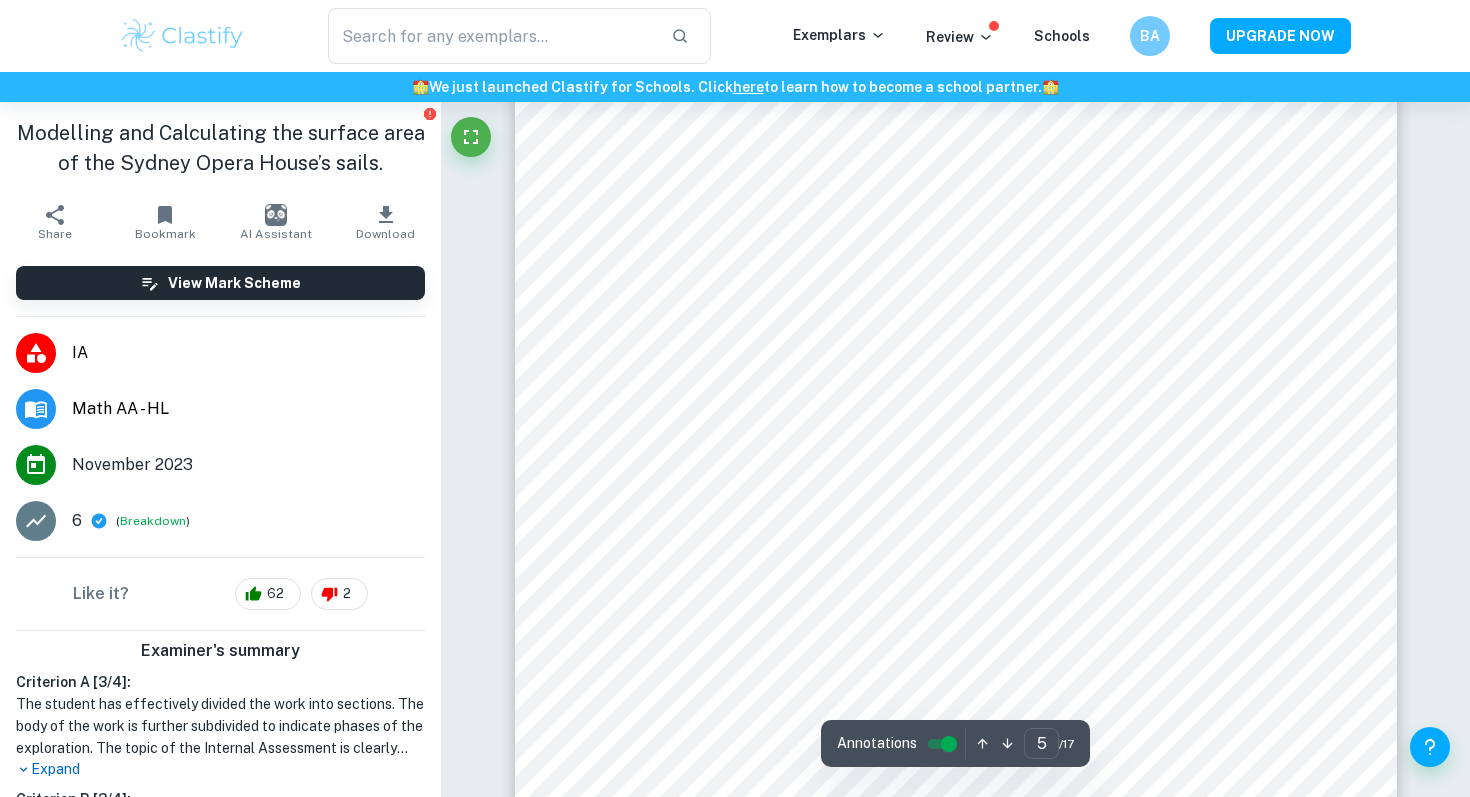 scroll, scrollTop: 5614, scrollLeft: 0, axis: vertical 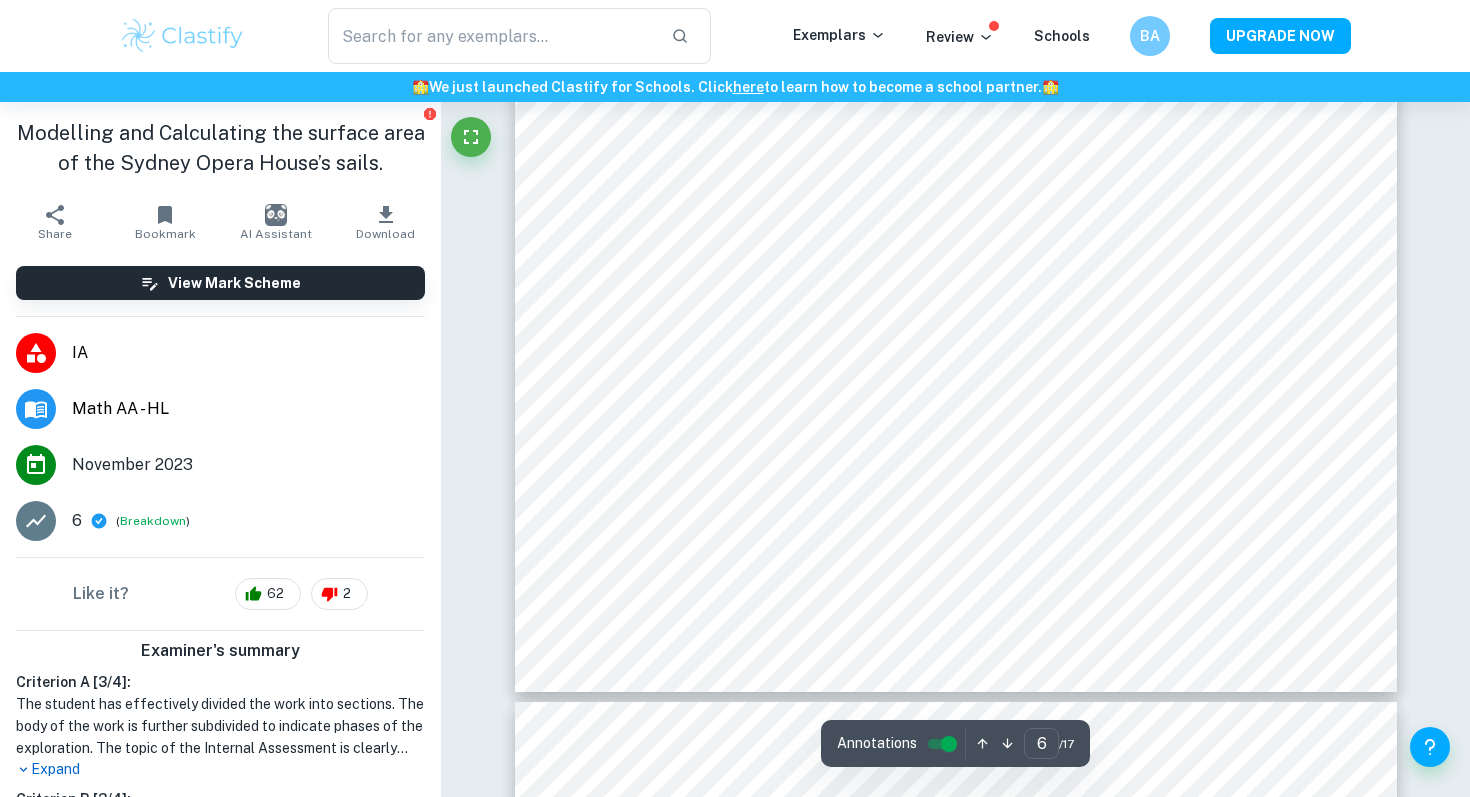 type on "7" 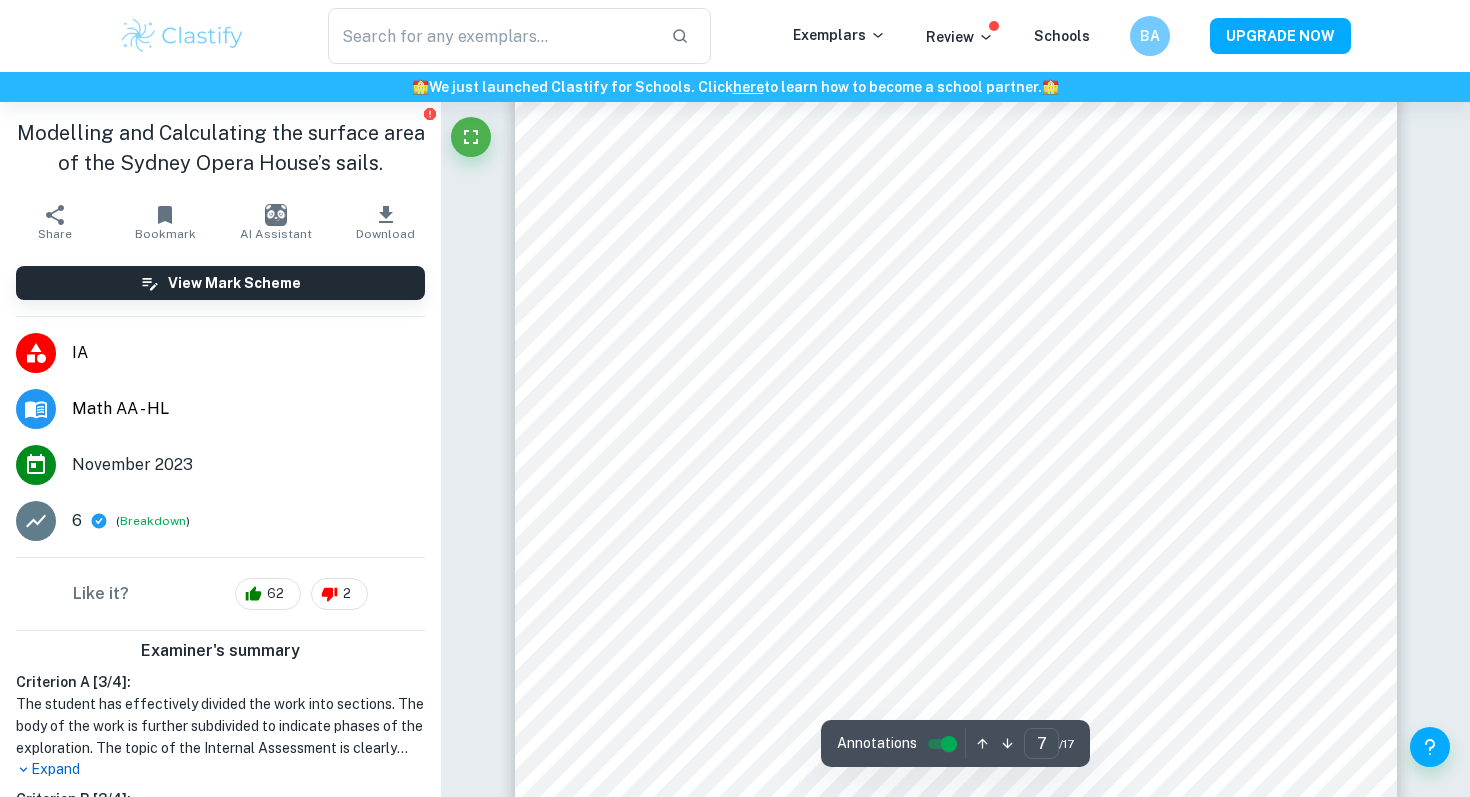 scroll, scrollTop: 8420, scrollLeft: 0, axis: vertical 